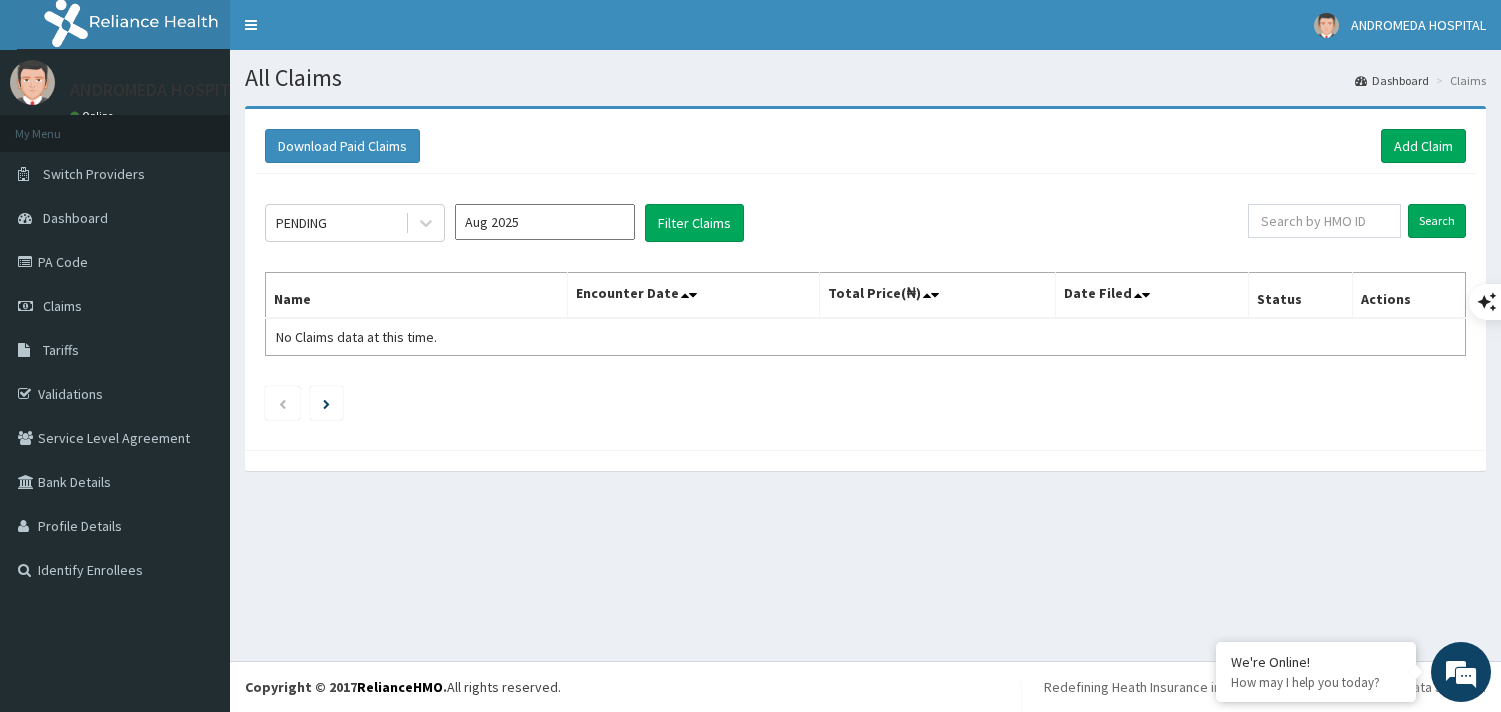 scroll, scrollTop: 0, scrollLeft: 0, axis: both 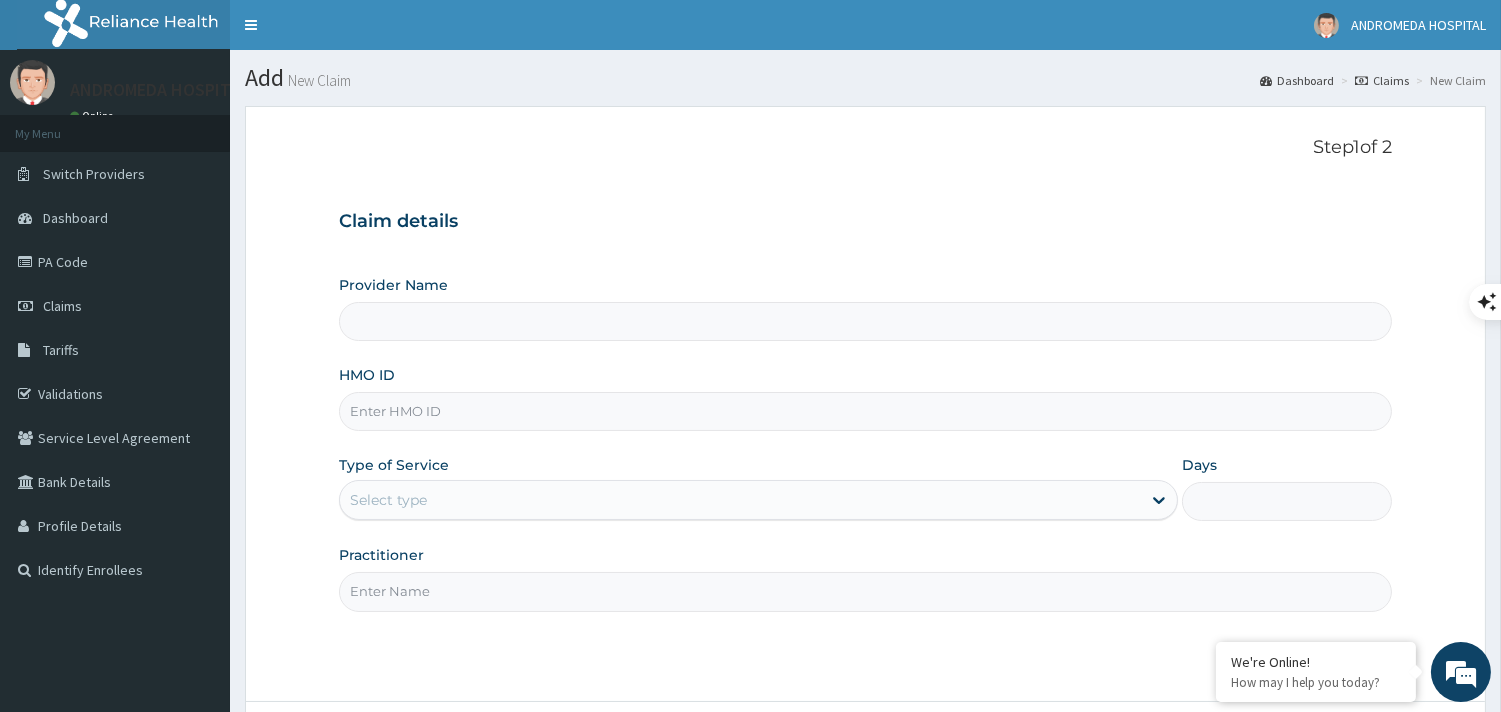 click on "HMO ID" at bounding box center (865, 411) 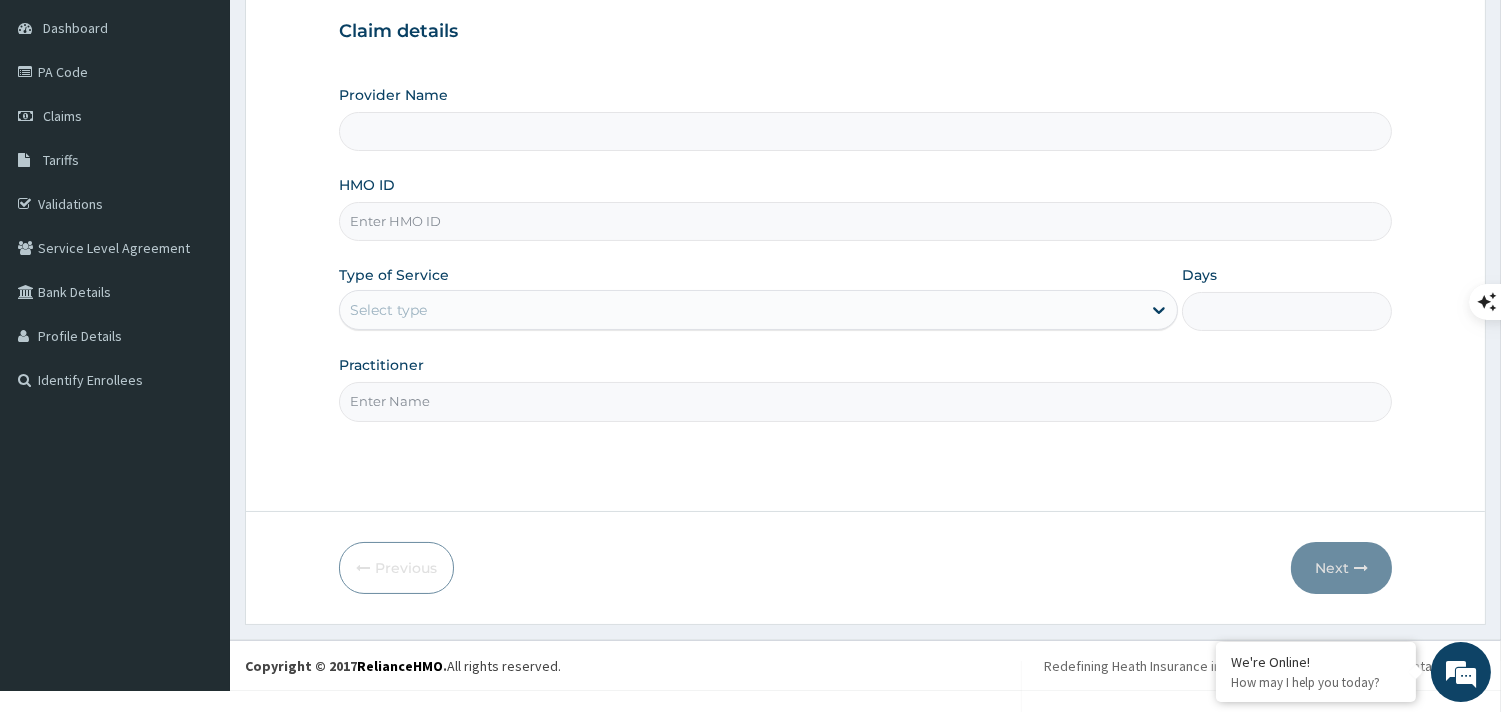 click on "Practitioner" at bounding box center (865, 401) 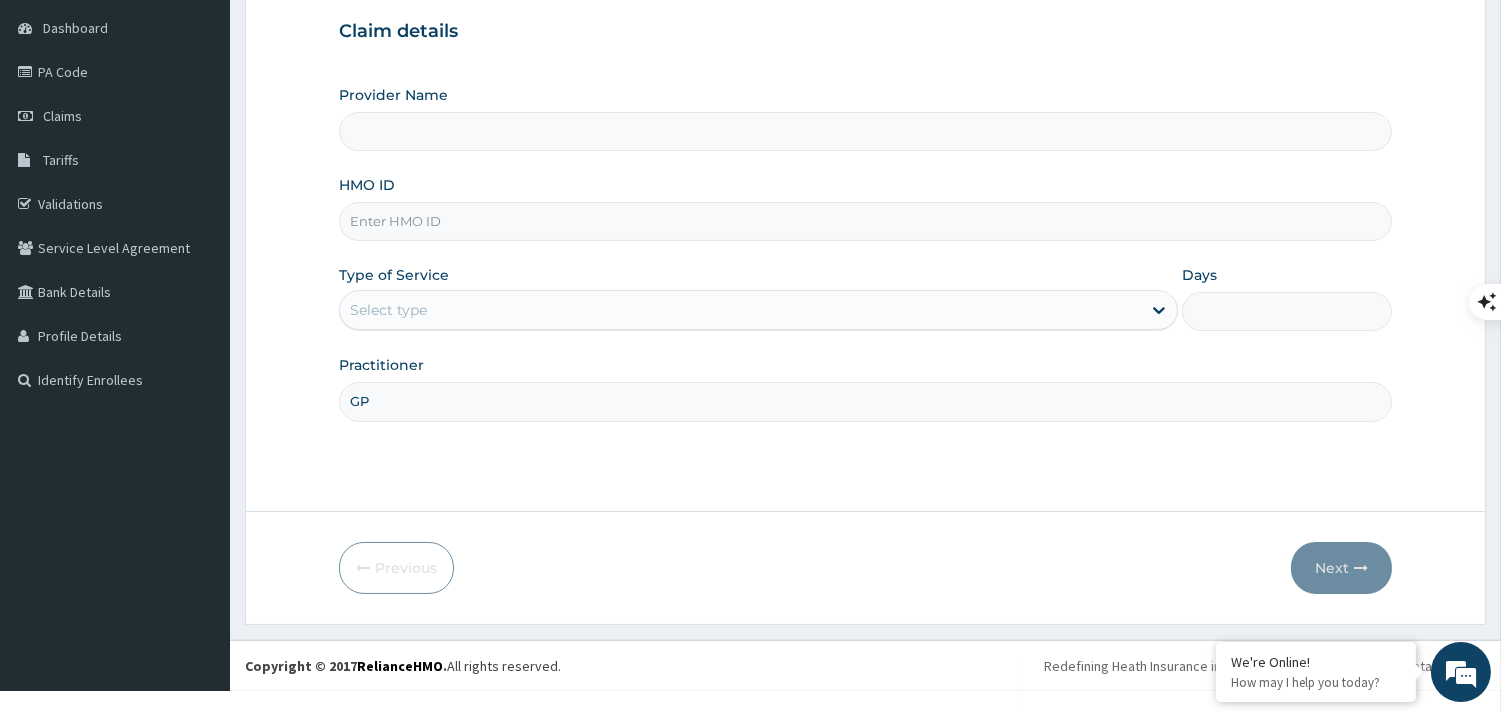 click on "Provider Name HMO ID Type of Service Select type Days Practitioner GP" at bounding box center (865, 253) 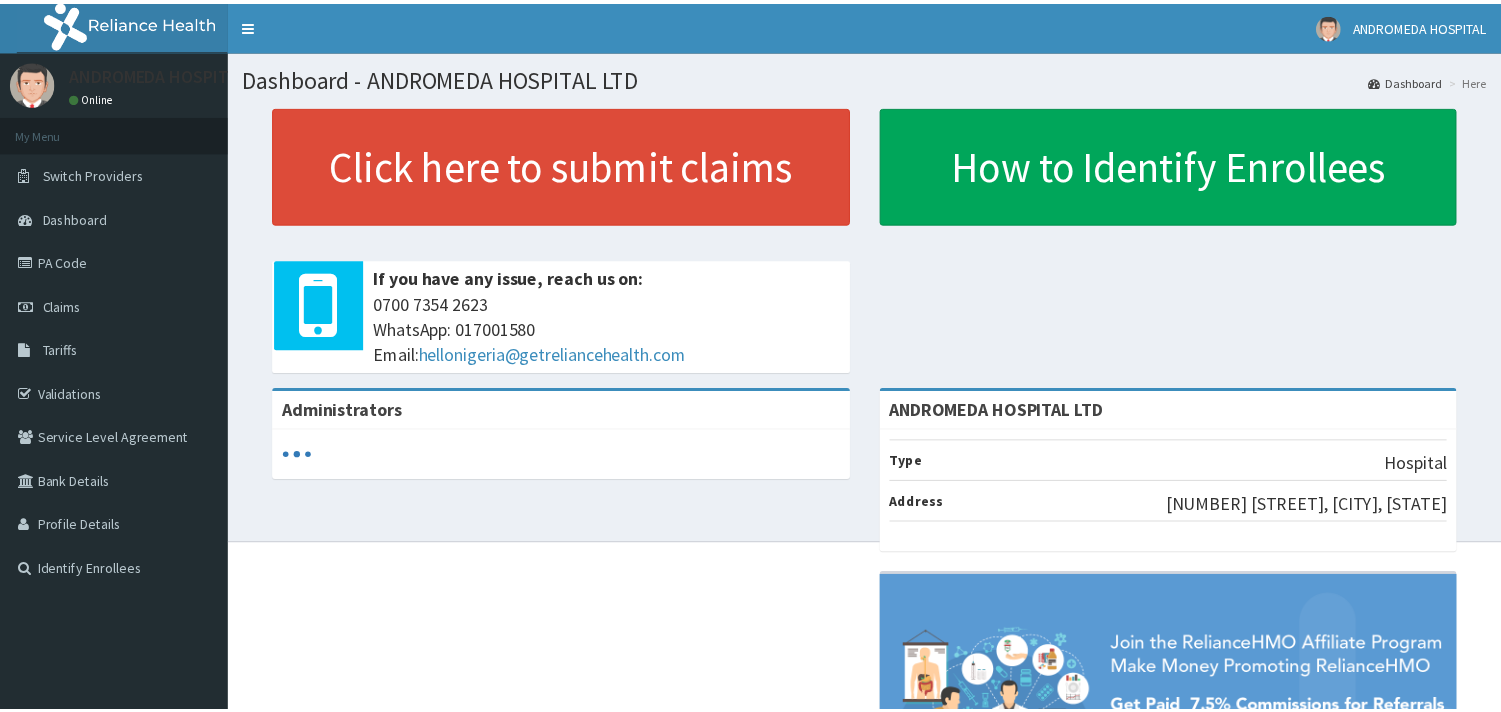 scroll, scrollTop: 0, scrollLeft: 0, axis: both 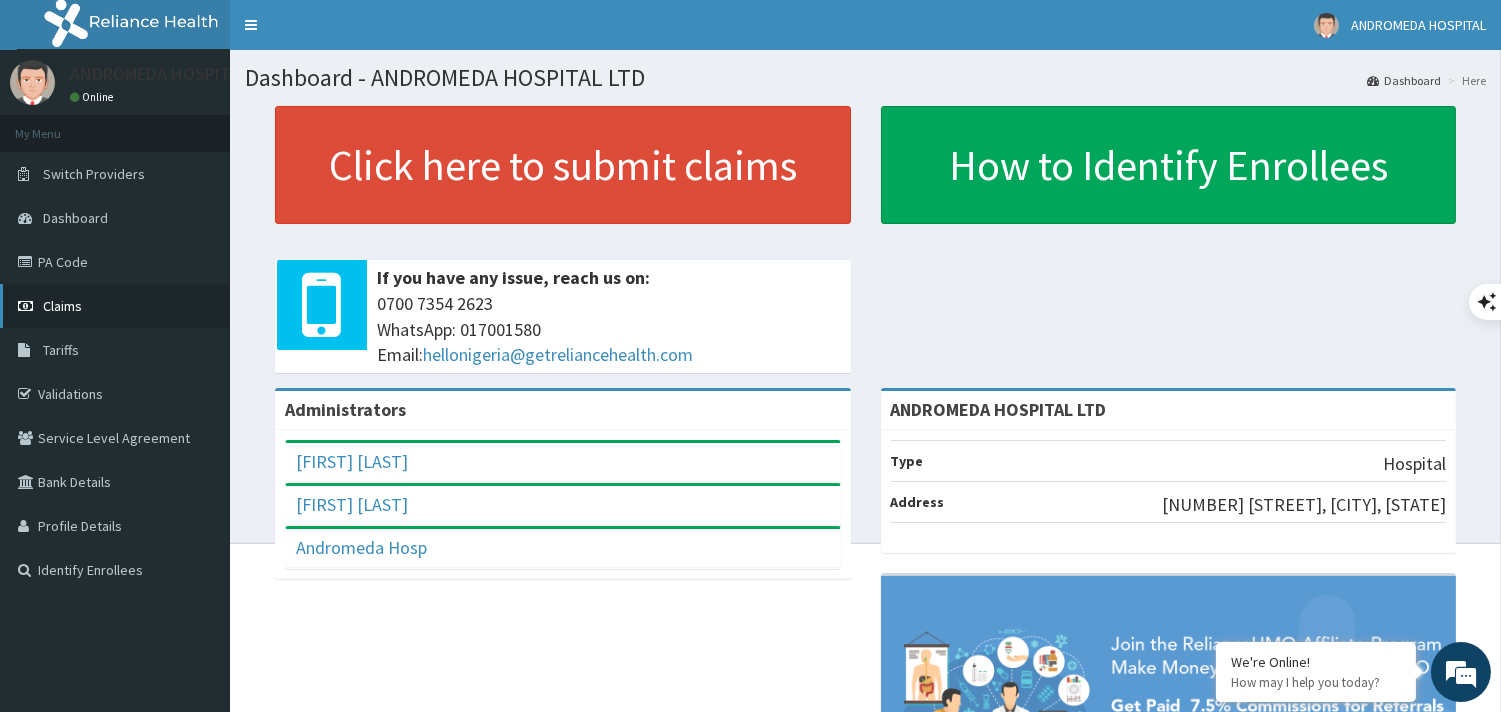 click on "Claims" at bounding box center [62, 306] 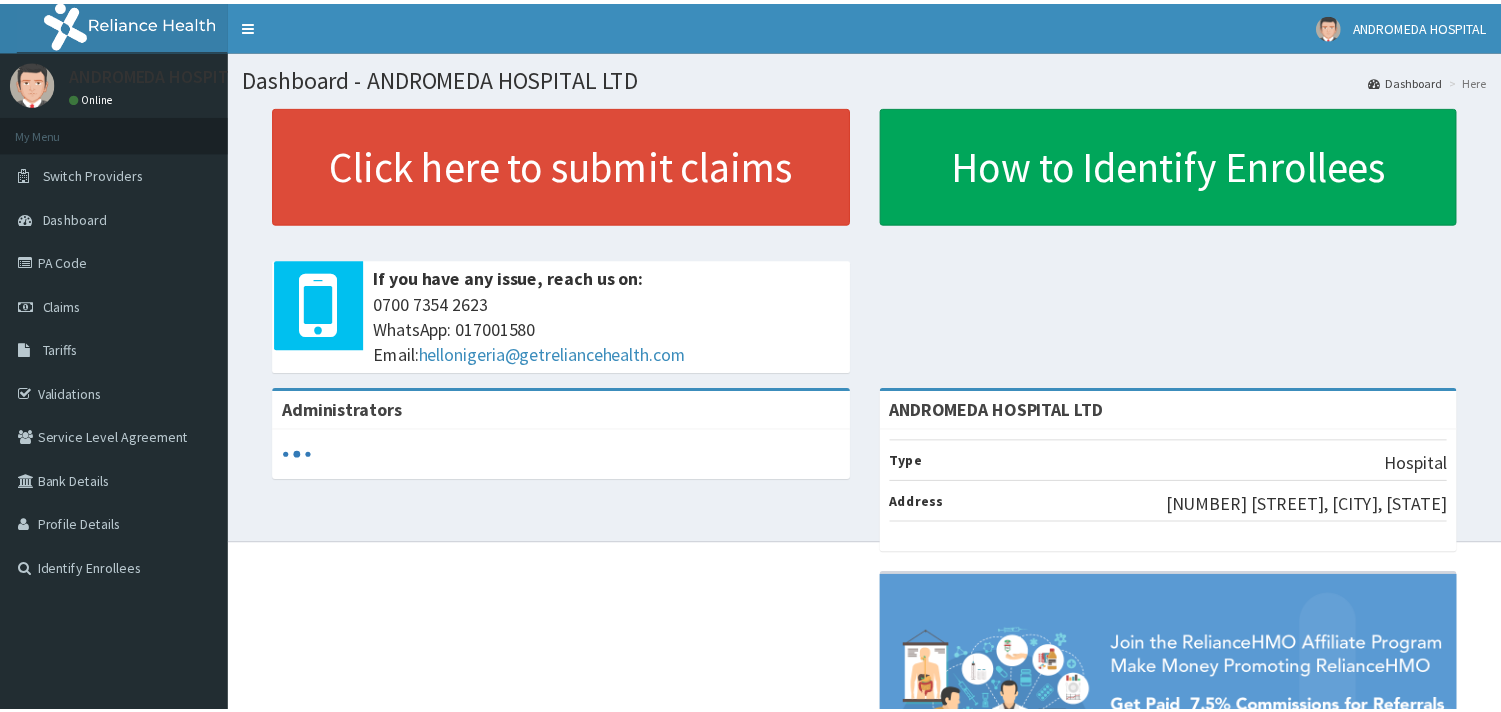scroll, scrollTop: 0, scrollLeft: 0, axis: both 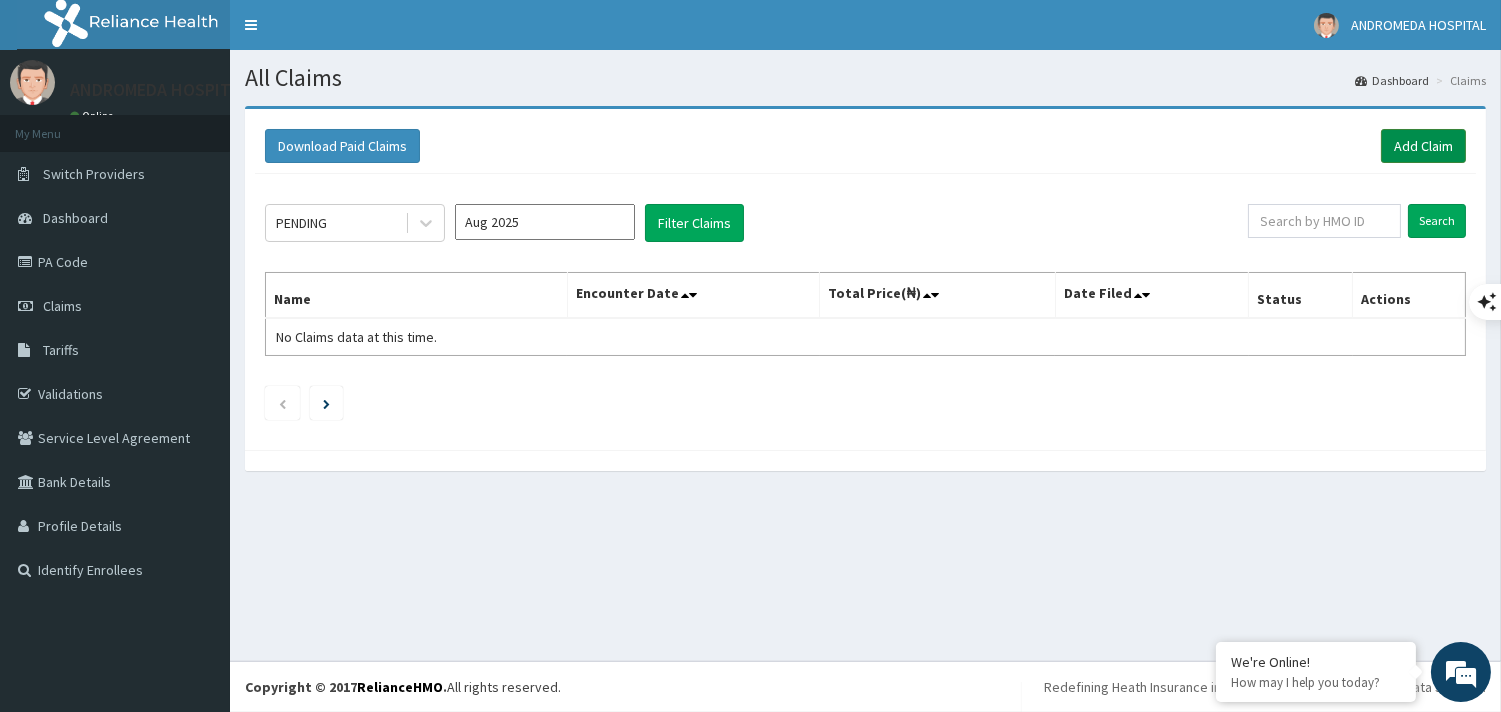 click on "Add Claim" at bounding box center (1423, 146) 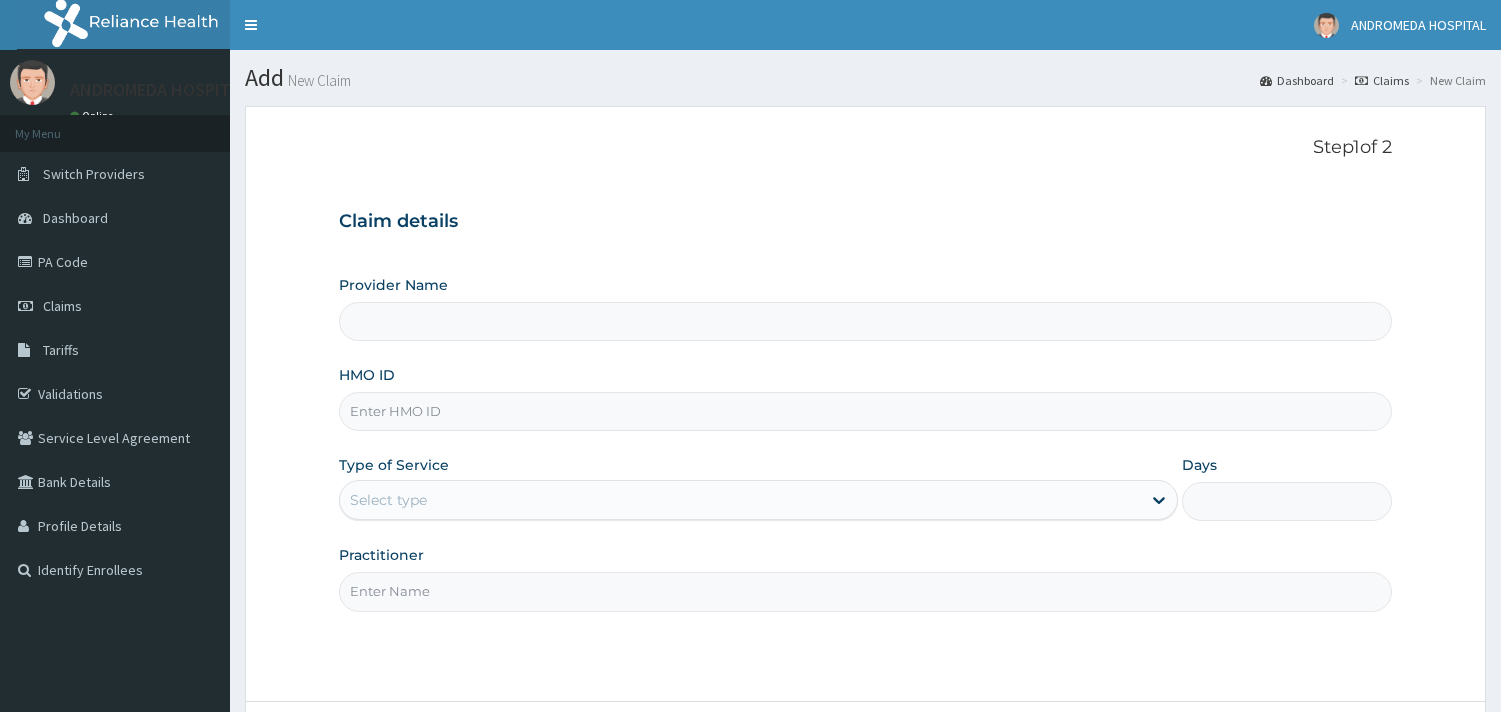 scroll, scrollTop: 0, scrollLeft: 0, axis: both 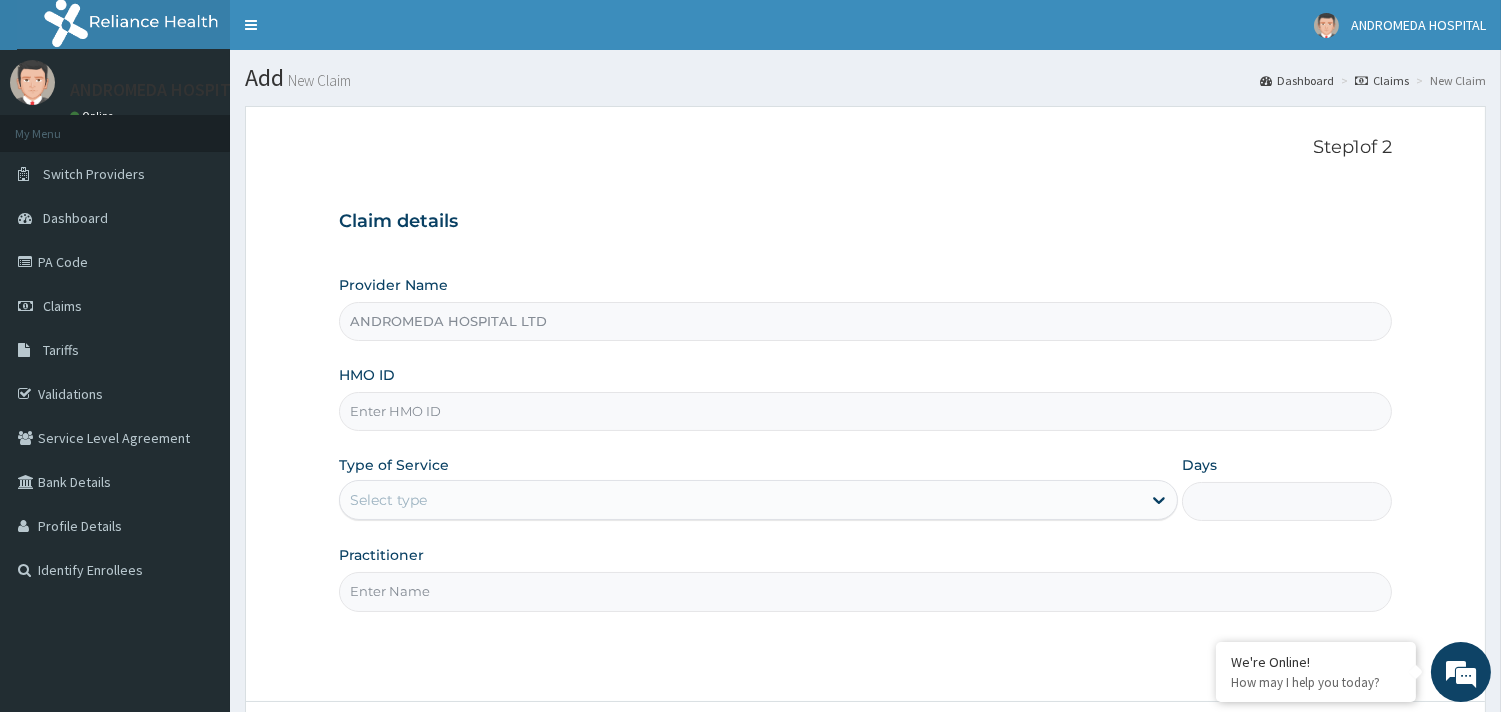 type on "ANDROMEDA HOSPITAL LTD" 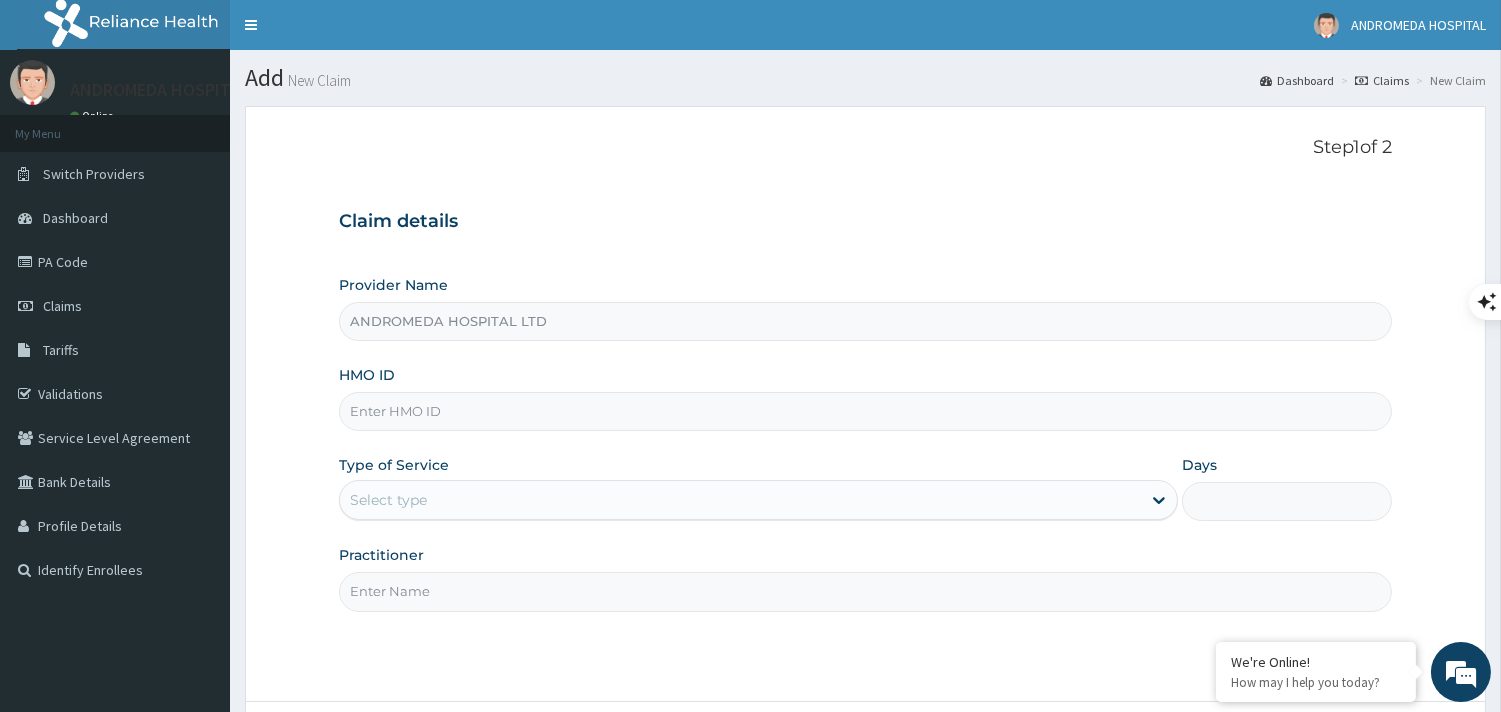 click on "HMO ID" at bounding box center (865, 411) 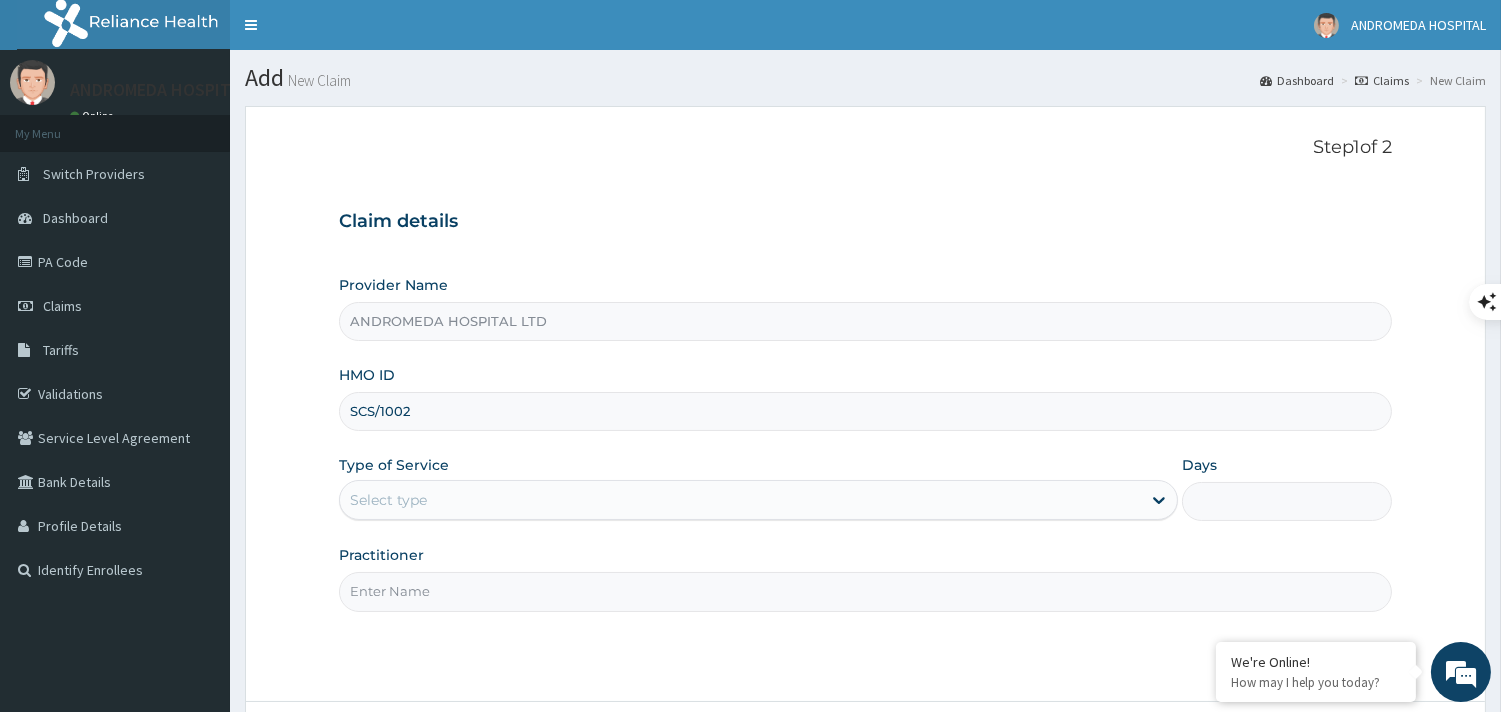 scroll, scrollTop: 0, scrollLeft: 0, axis: both 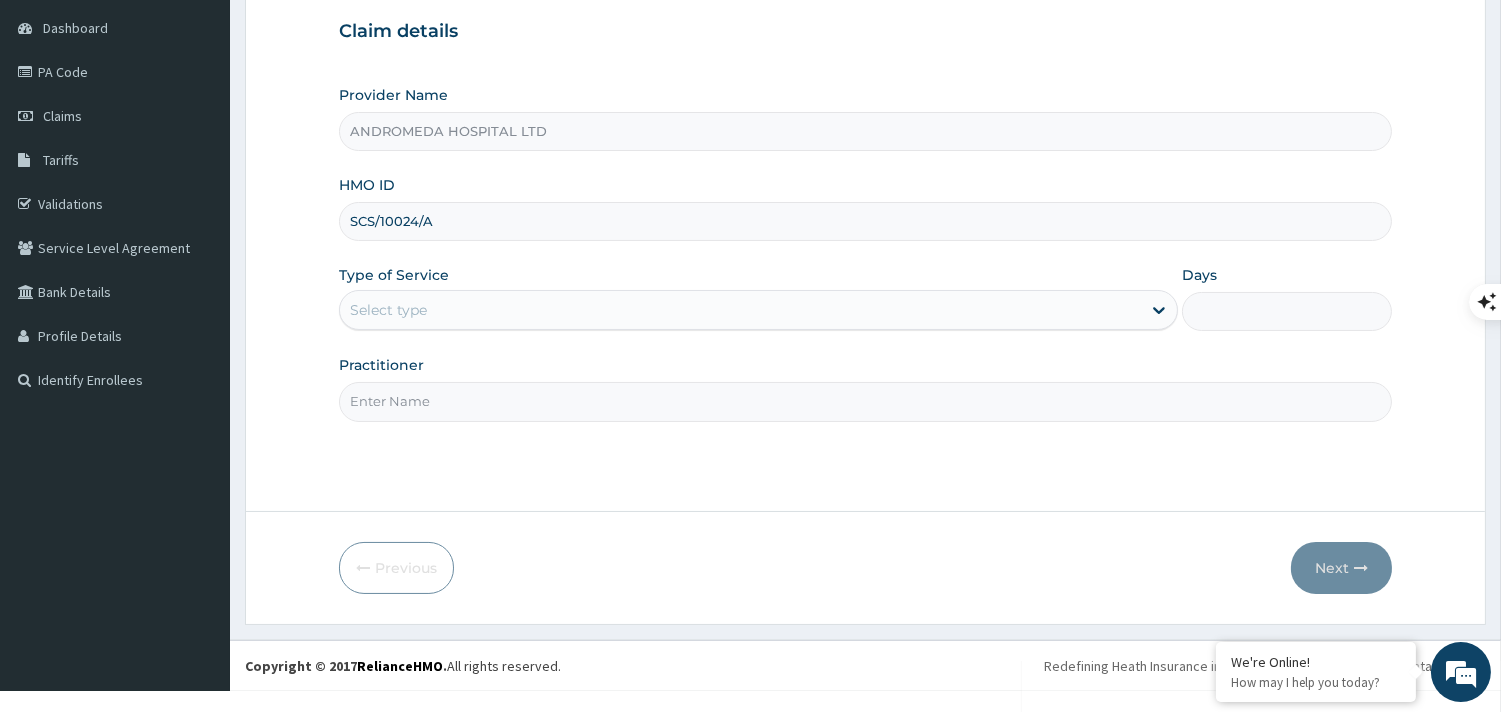 type on "SCS/10024/A" 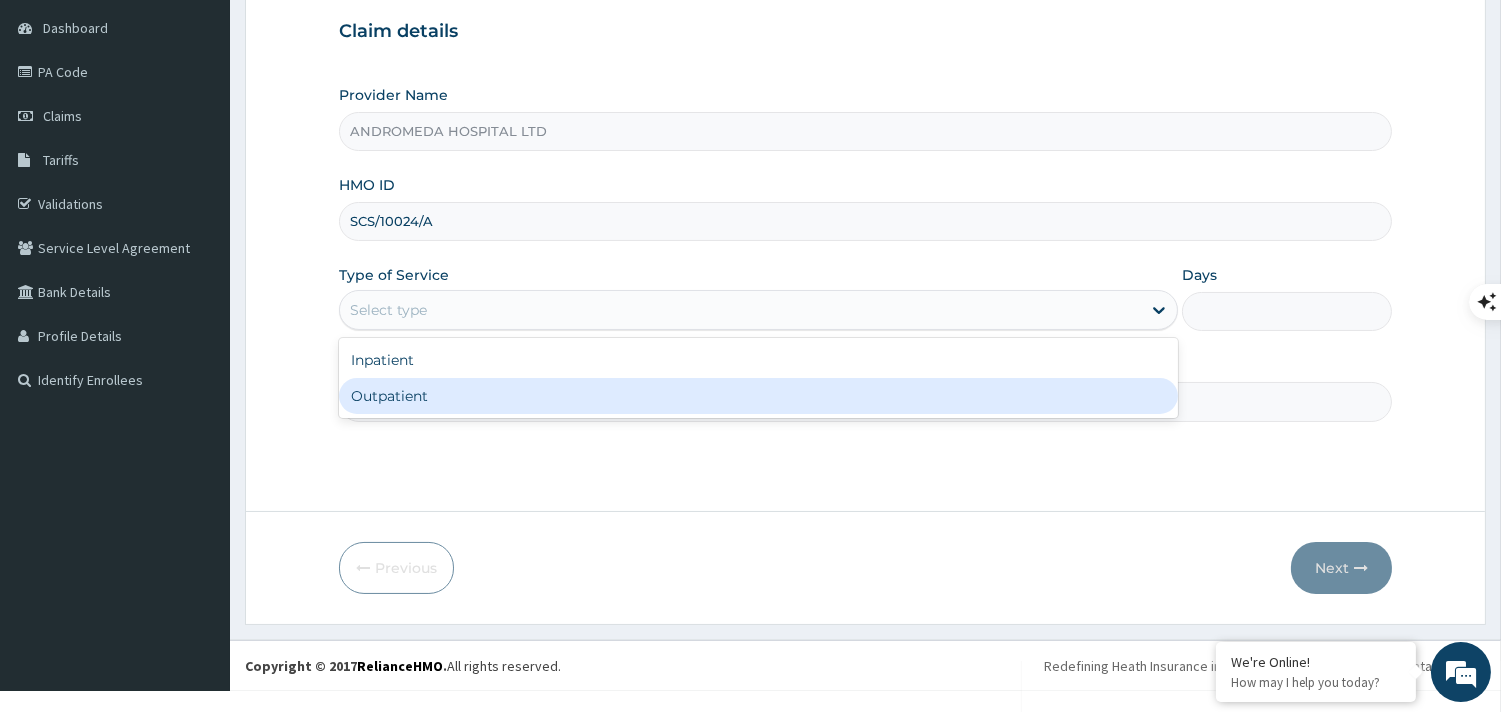click on "Outpatient" at bounding box center (758, 396) 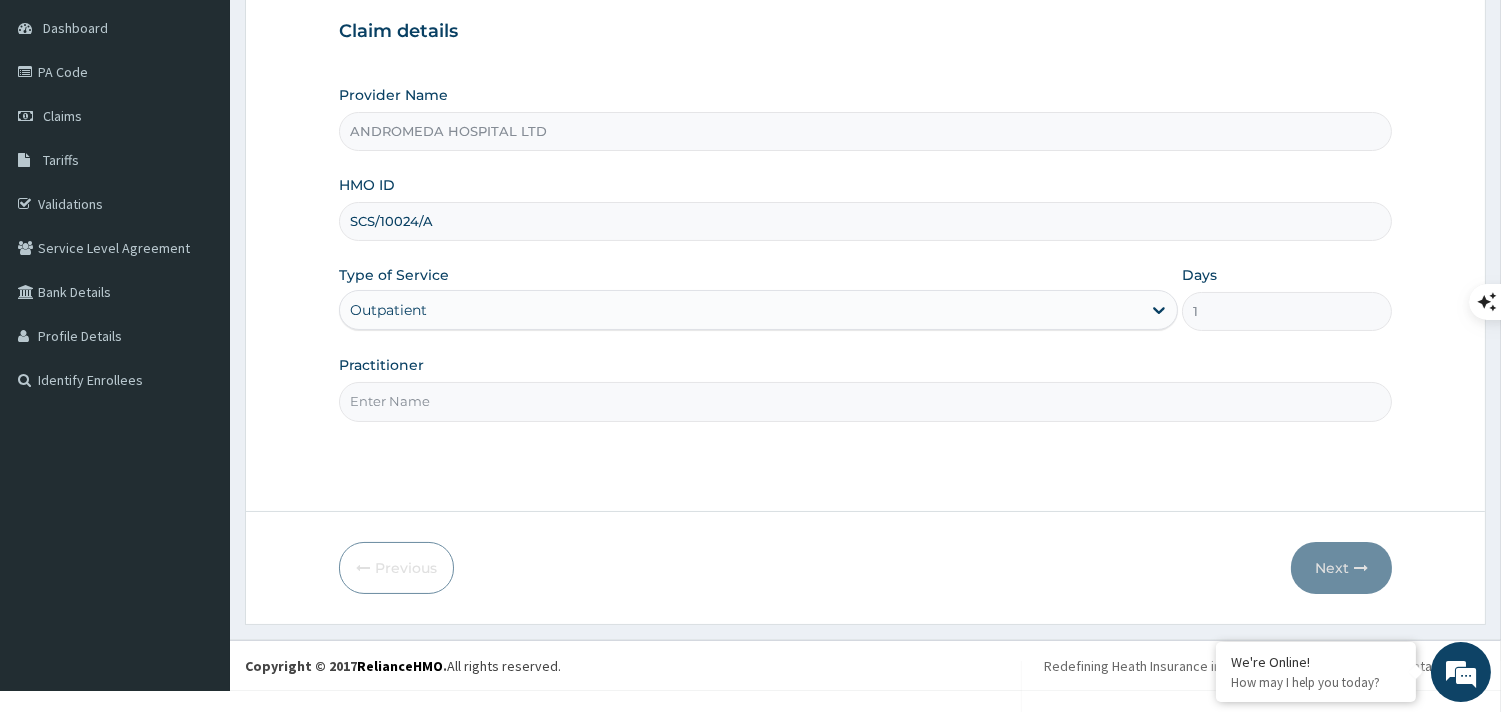 click on "Practitioner" at bounding box center [865, 401] 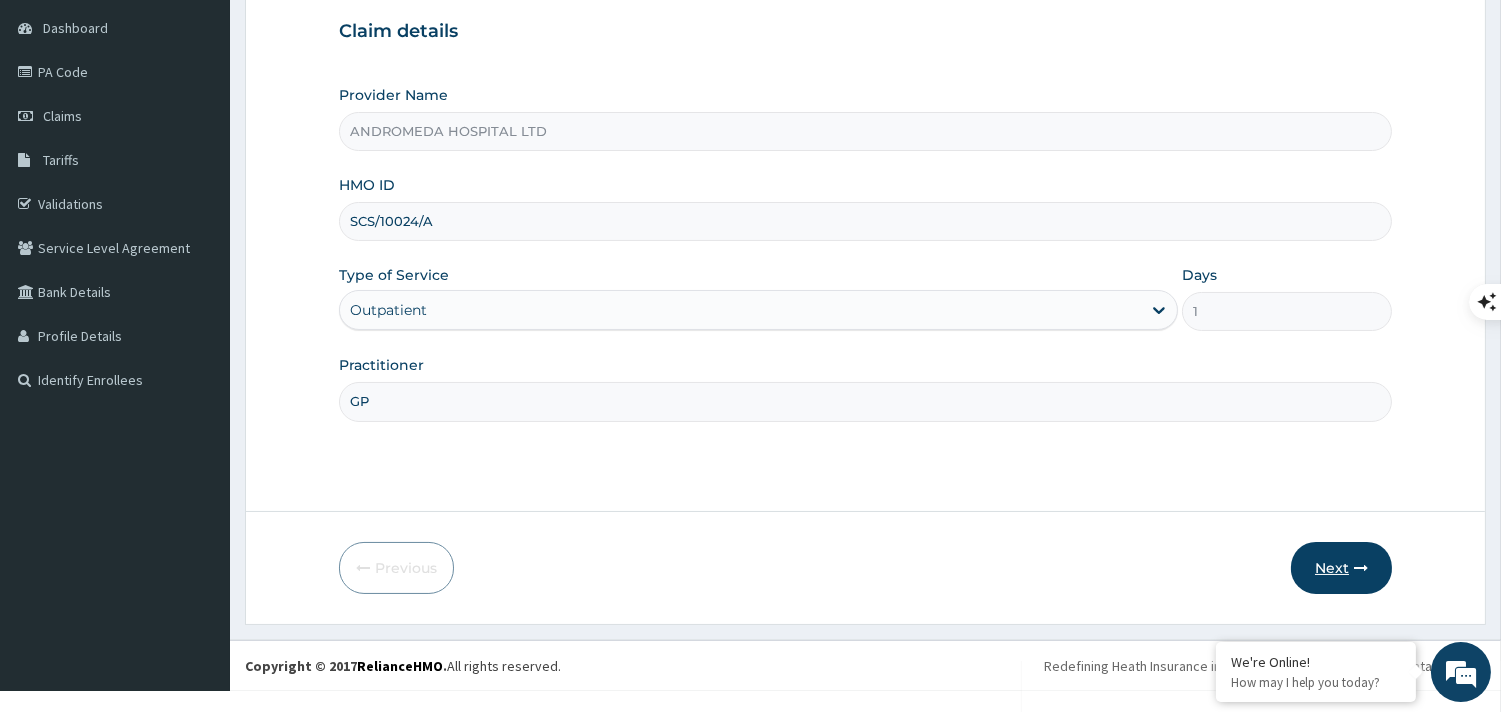 click on "Next" at bounding box center [1341, 568] 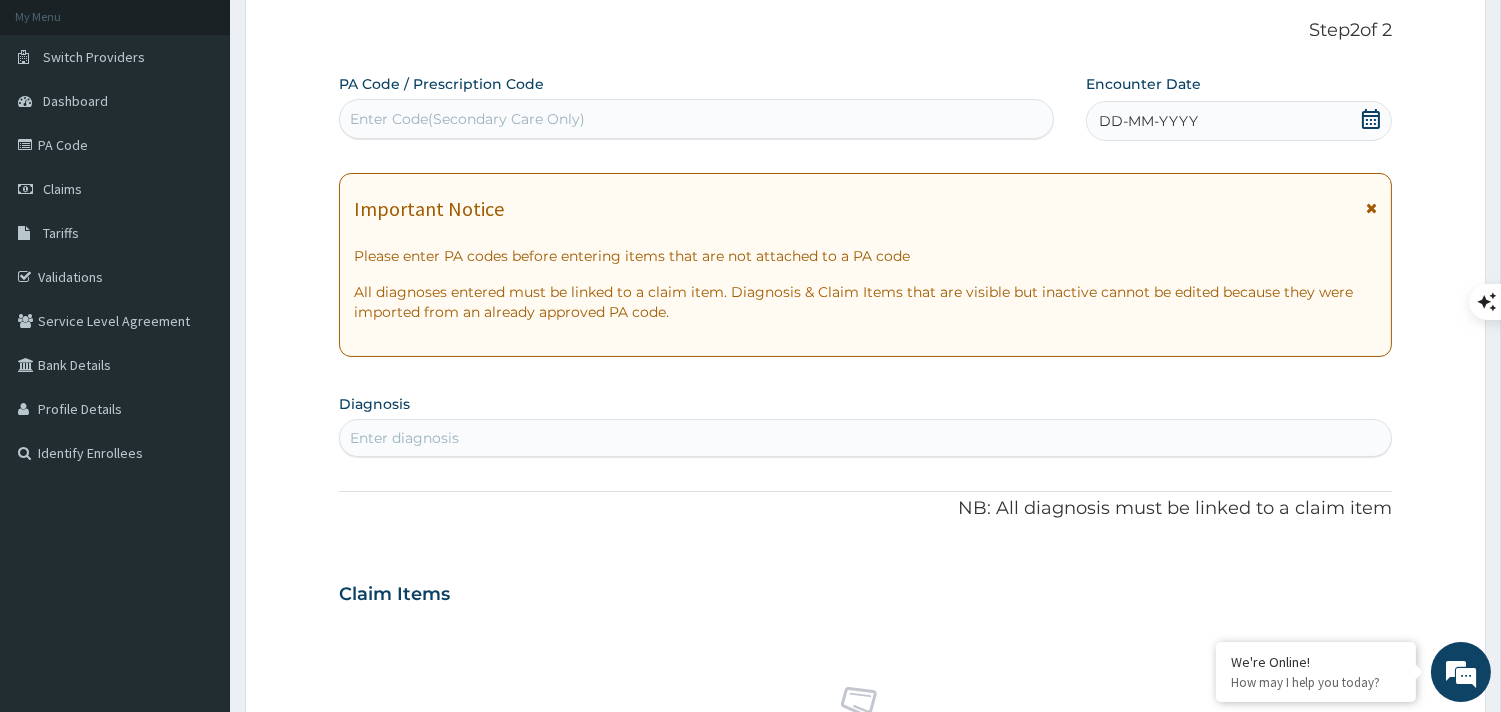 scroll, scrollTop: 78, scrollLeft: 0, axis: vertical 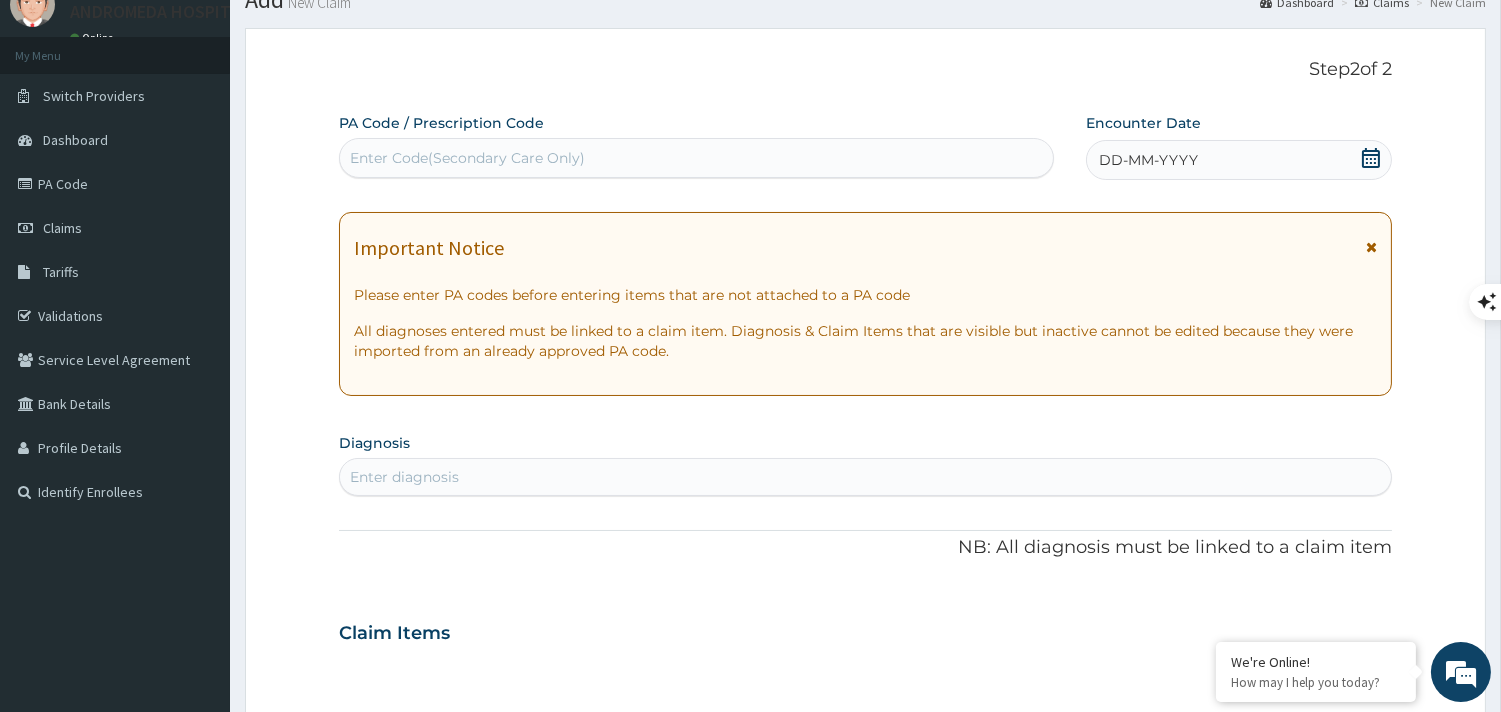 click on "DD-MM-YYYY" at bounding box center [1239, 160] 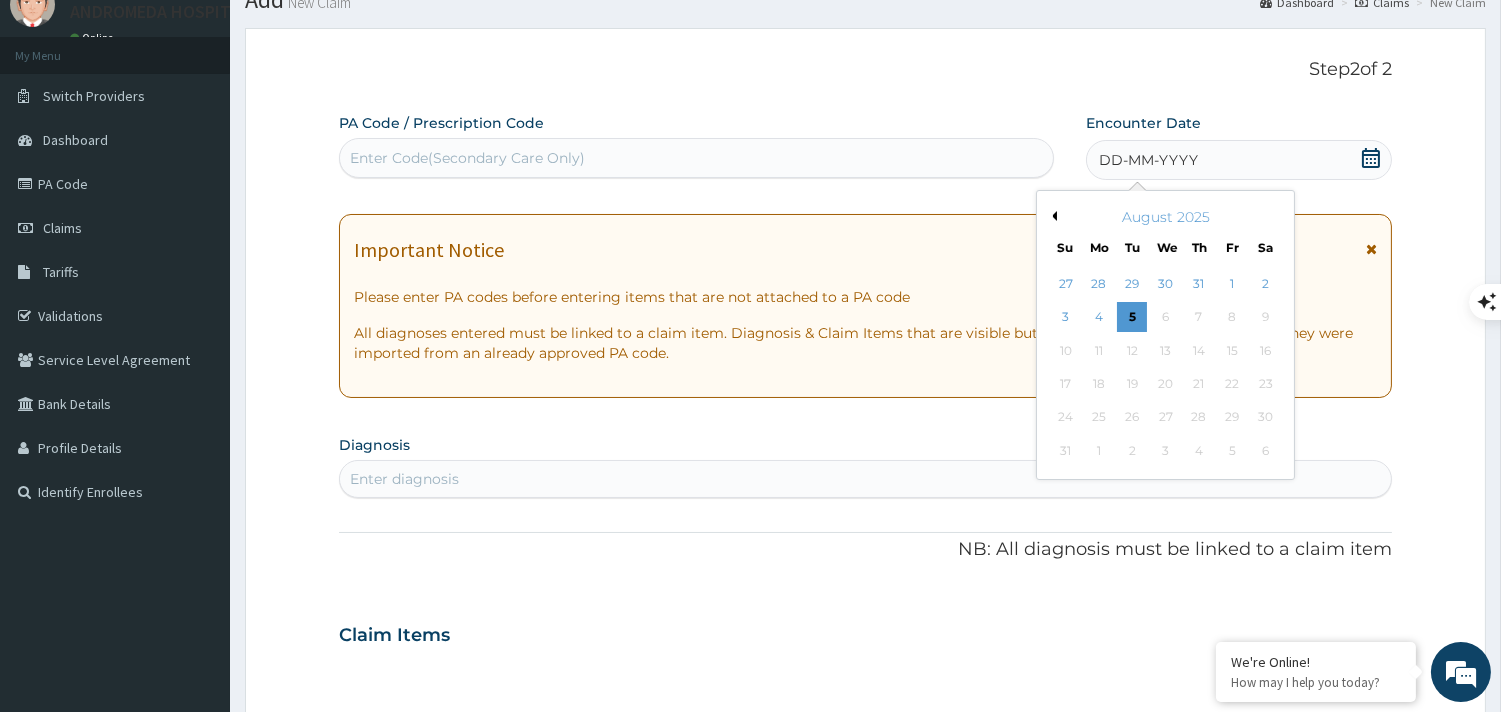 click on "Previous Month" at bounding box center [1052, 216] 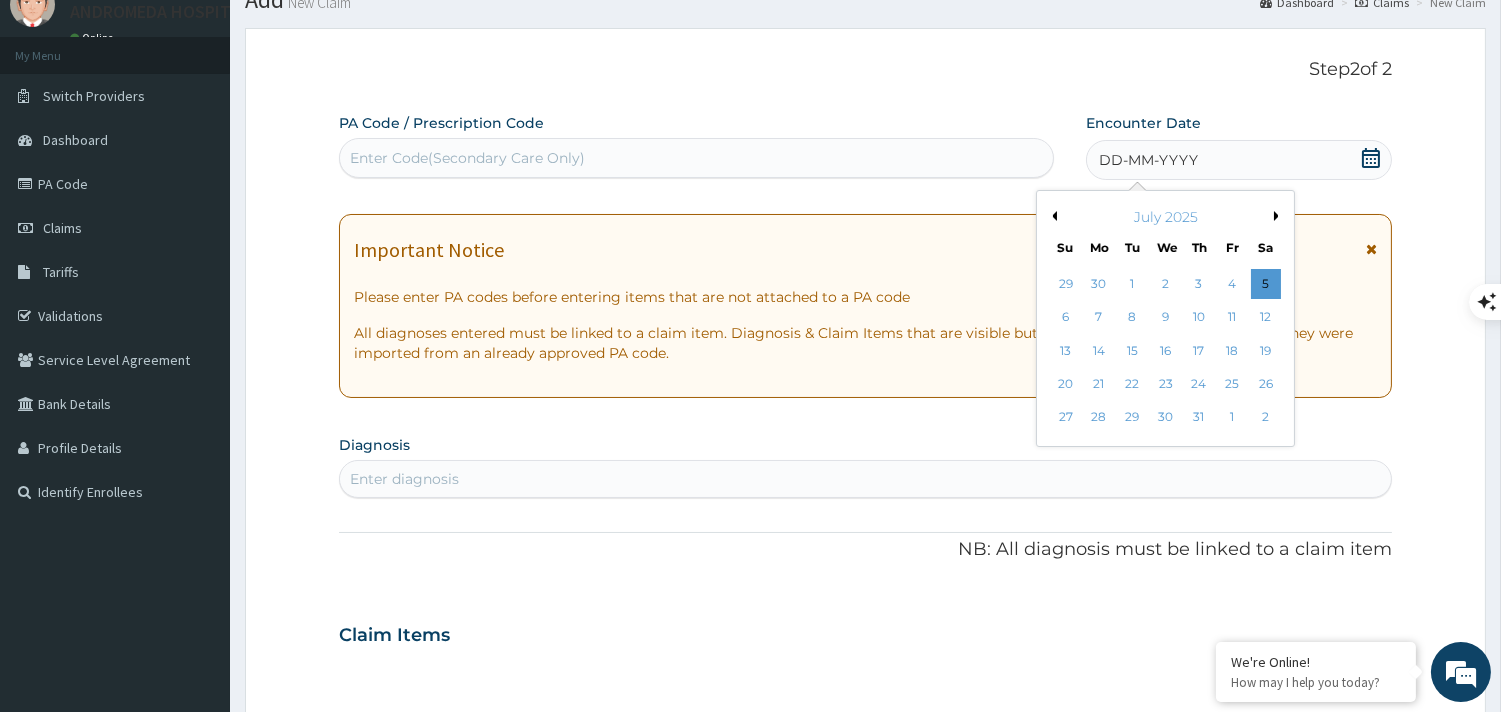 click on "27" at bounding box center (1065, 418) 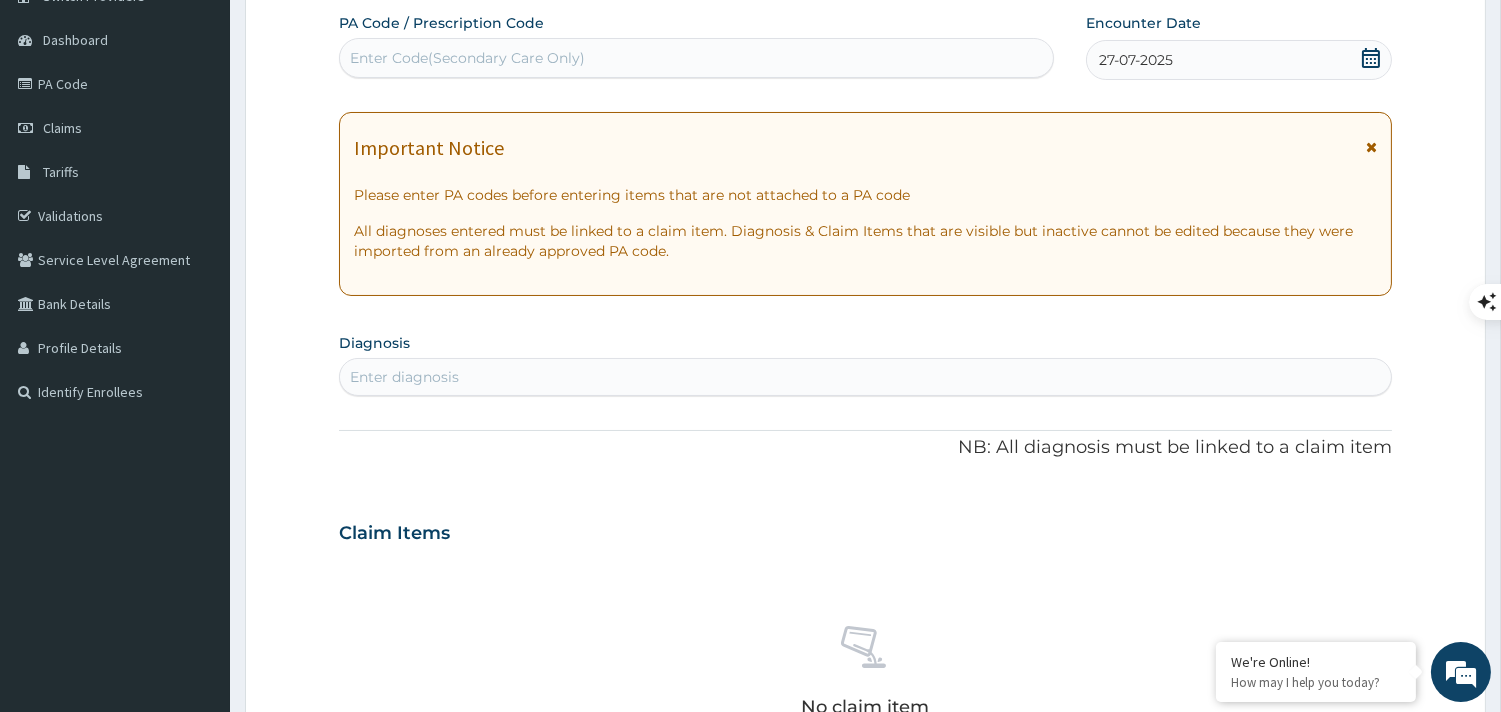 scroll, scrollTop: 301, scrollLeft: 0, axis: vertical 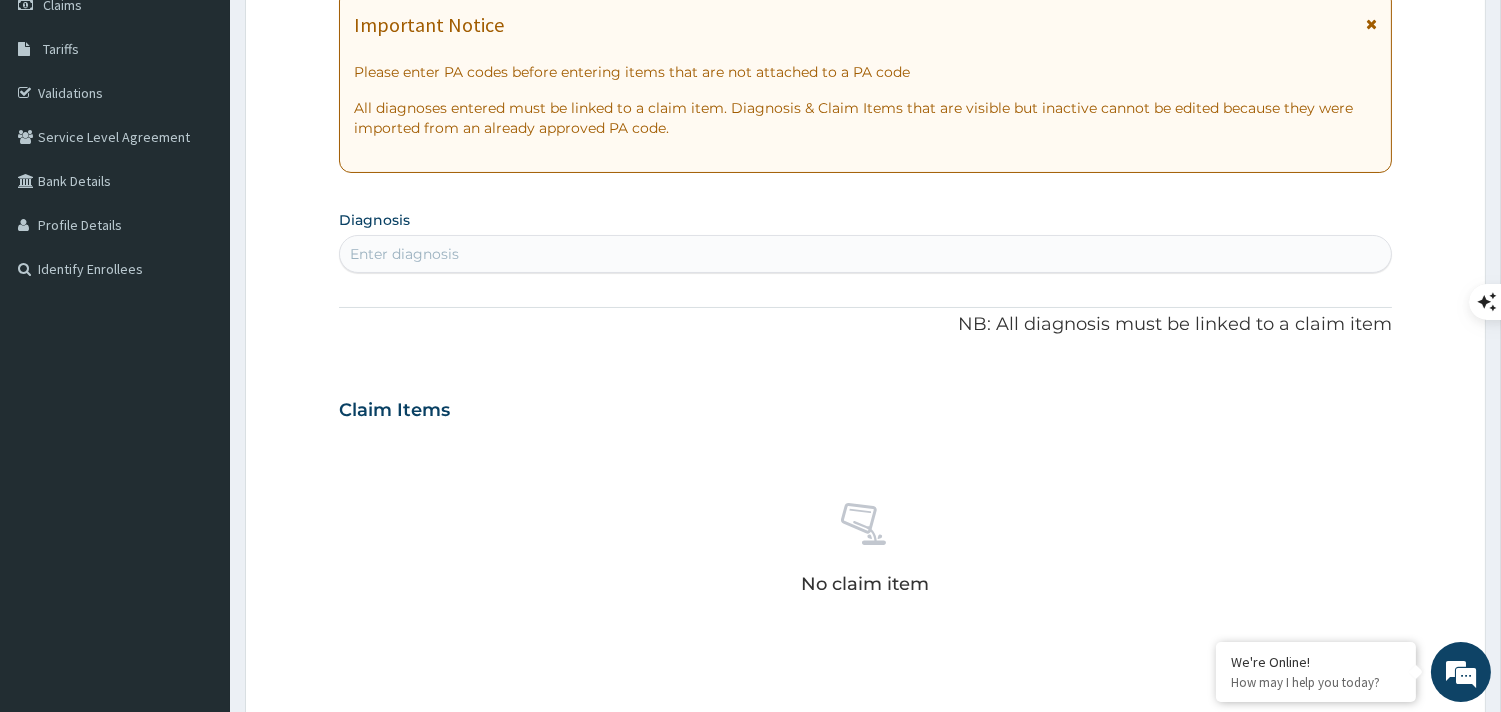 click on "Enter diagnosis" at bounding box center [865, 254] 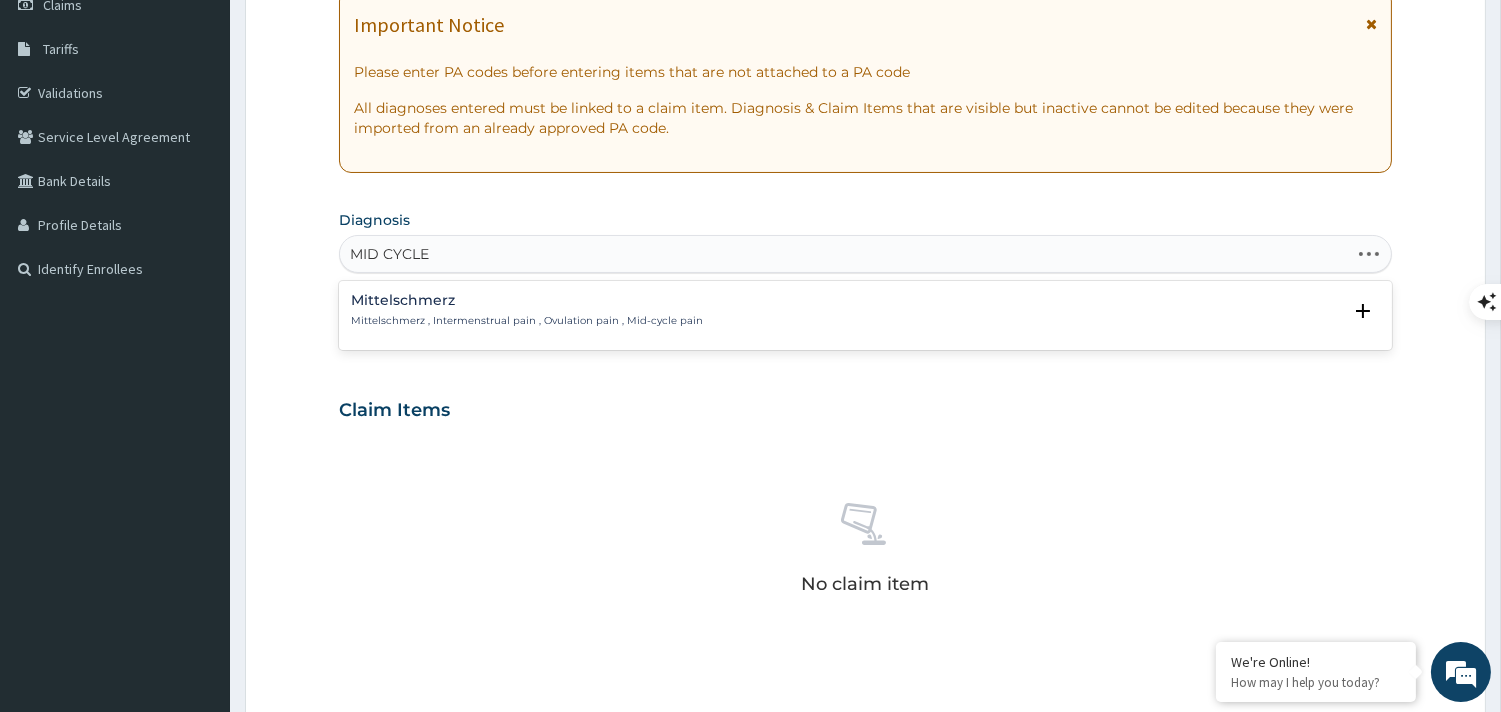 type on "MID CYCL" 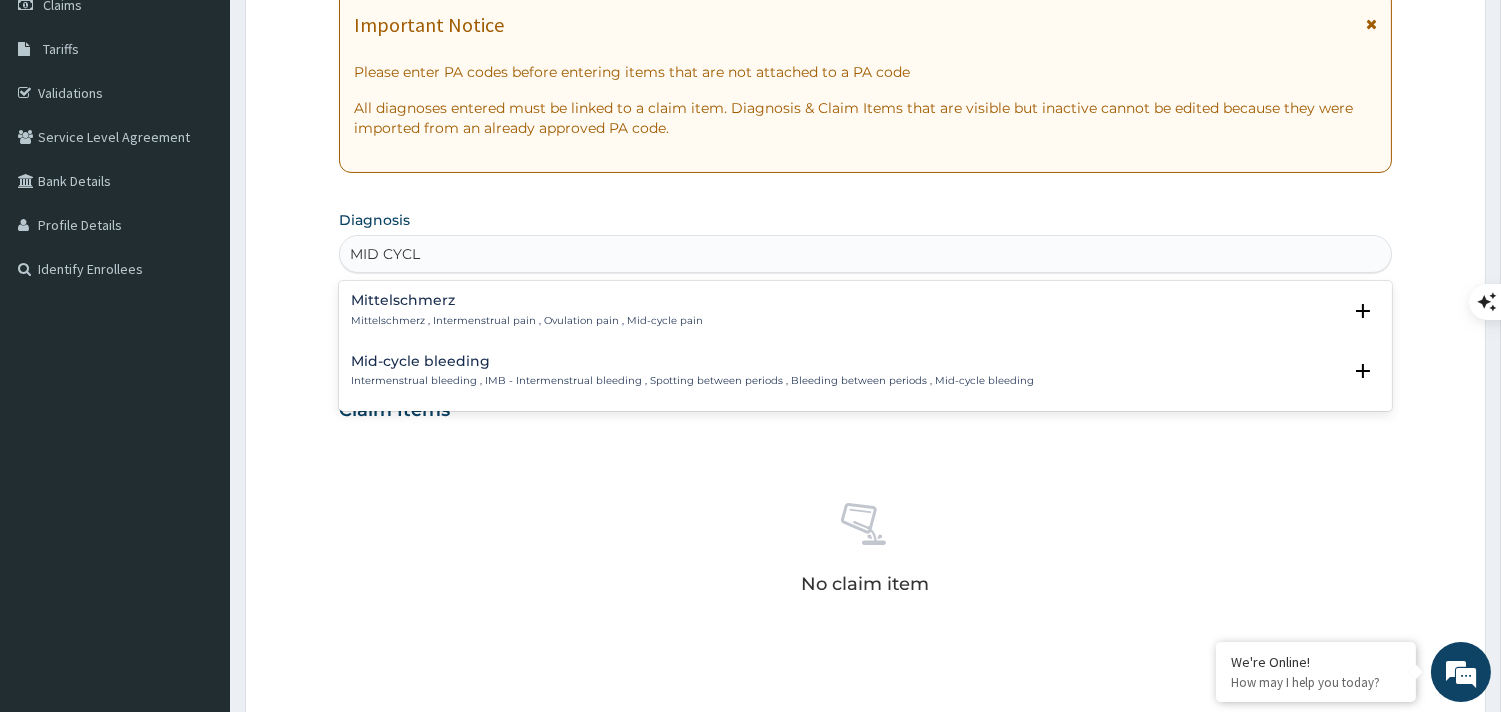 click on "Mittelschmerz Mittelschmerz , Intermenstrual pain , Ovulation pain , Mid-cycle pain Select Status Query Query covers suspected (?), Keep in view (kiv), Ruled out (r/o) Confirmed" at bounding box center [865, 315] 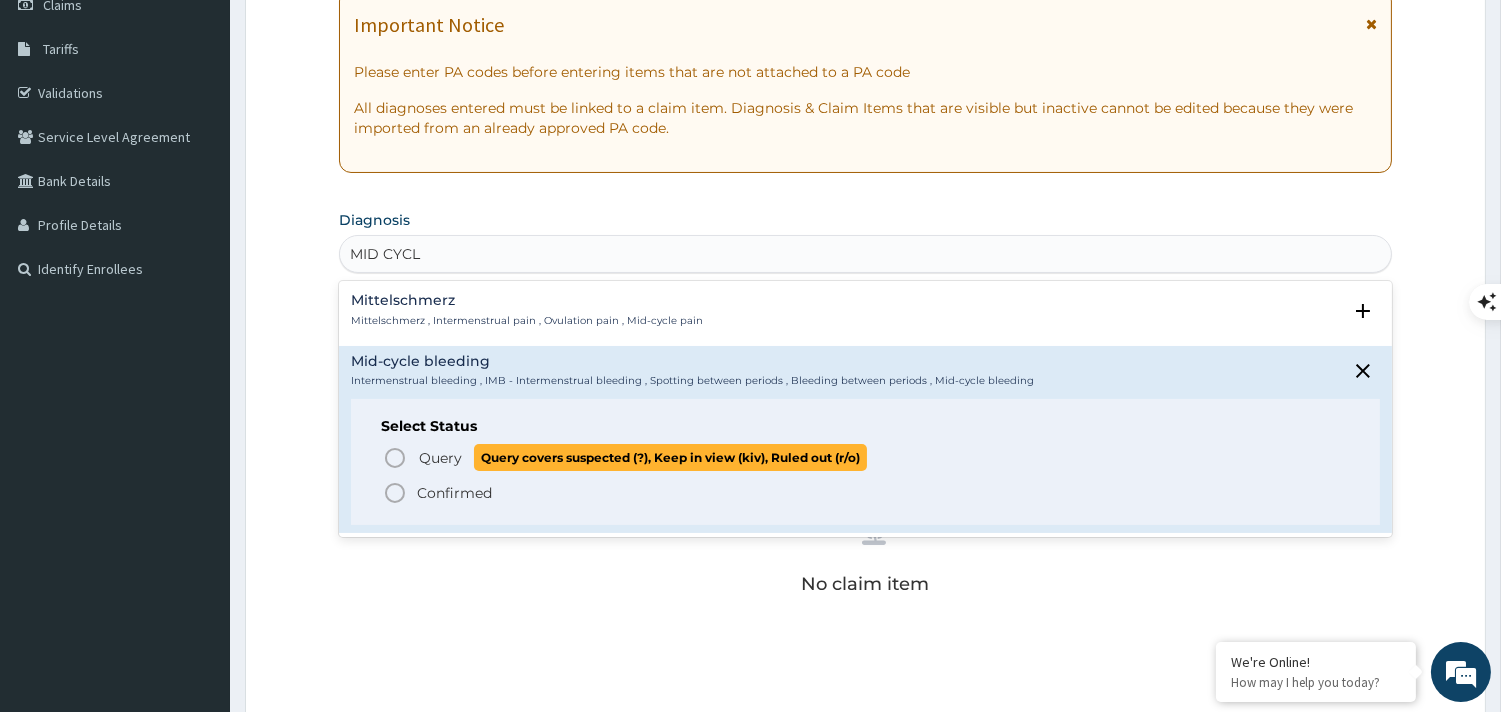 click 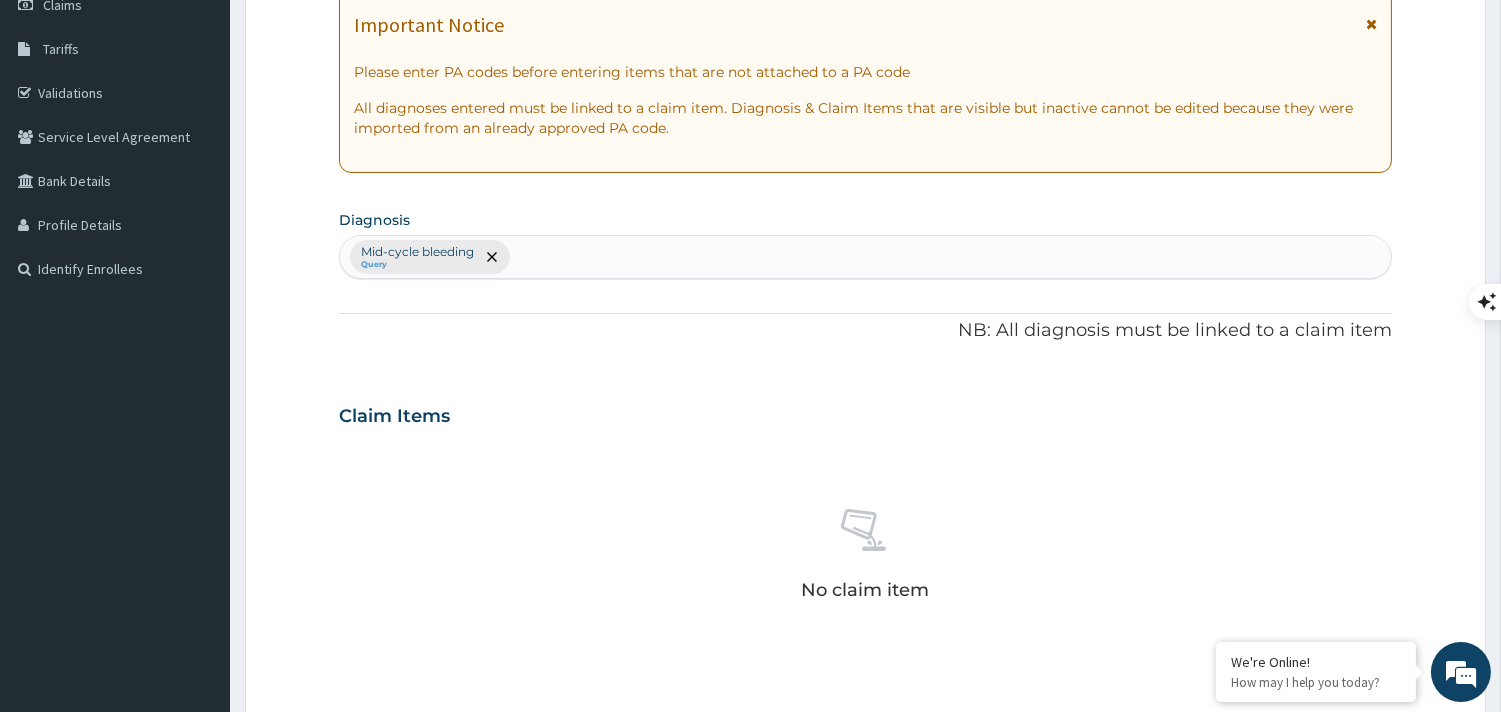 scroll, scrollTop: 523, scrollLeft: 0, axis: vertical 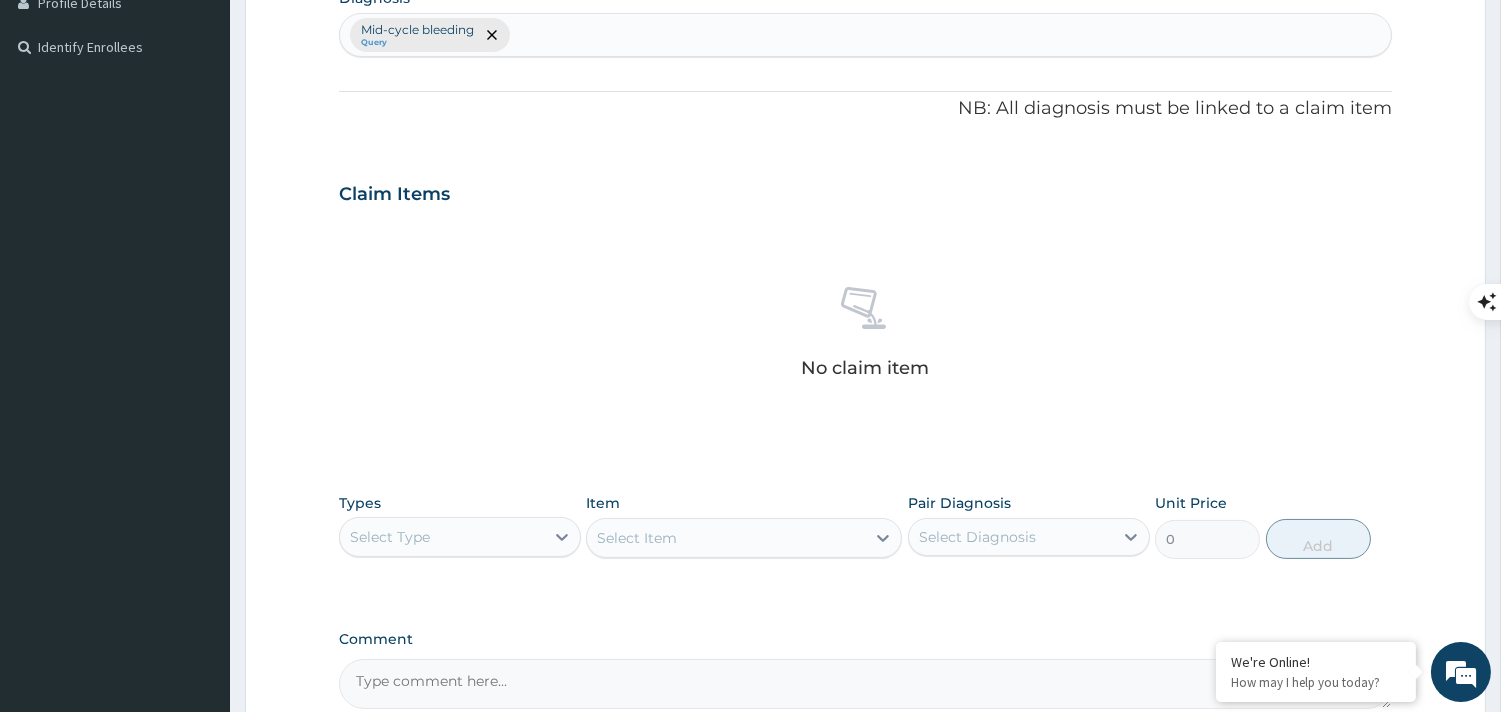 click on "Select Type" at bounding box center [442, 537] 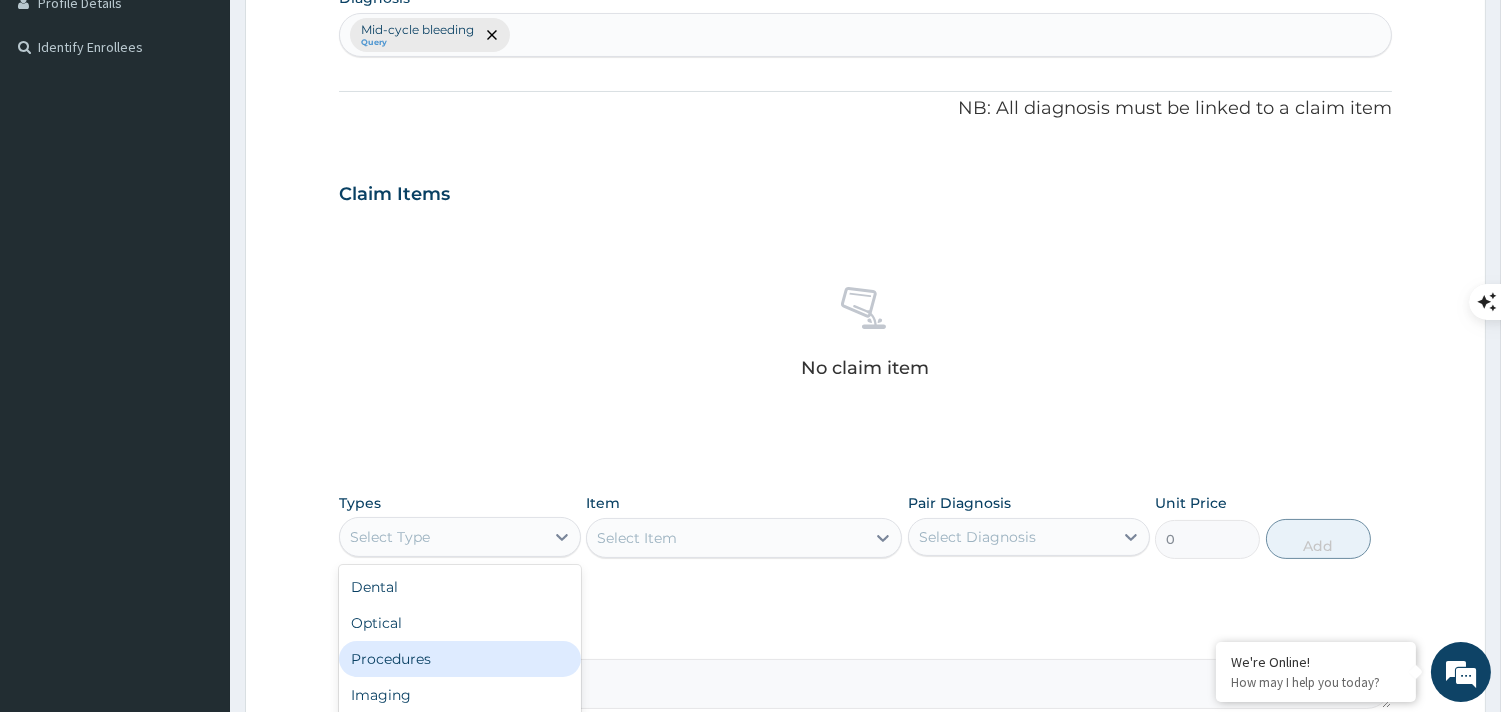 drag, startPoint x: 412, startPoint y: 656, endPoint x: 498, endPoint y: 652, distance: 86.09297 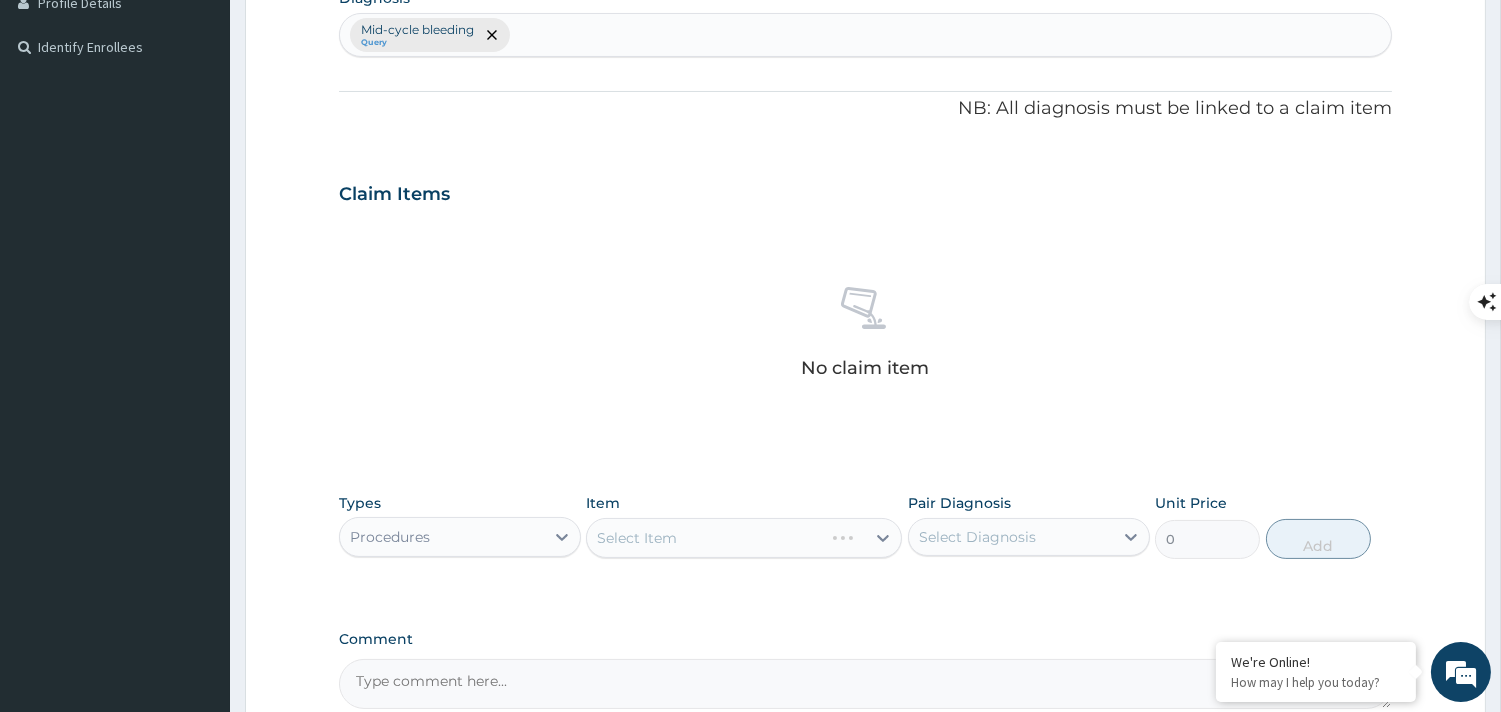 click on "Select Item" at bounding box center [744, 538] 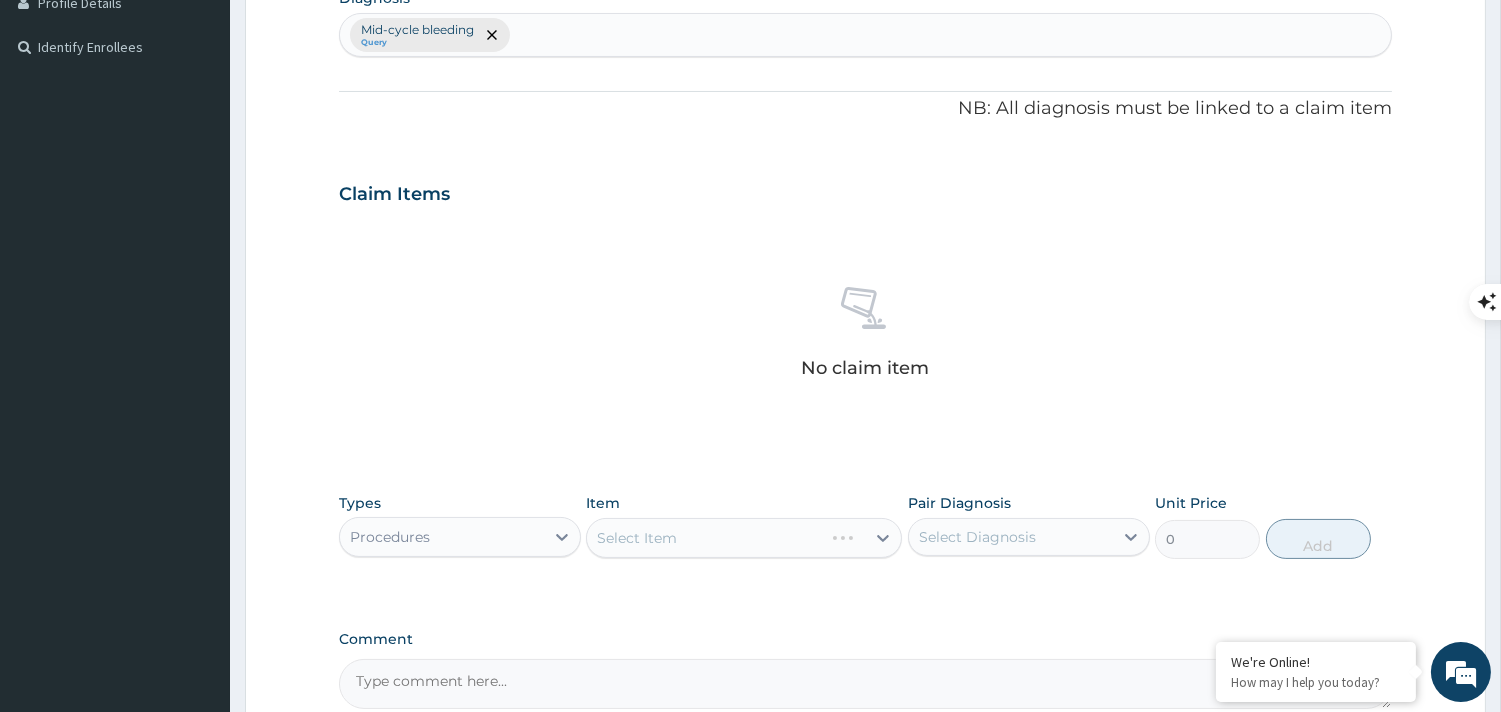 click on "Select Item" at bounding box center (744, 538) 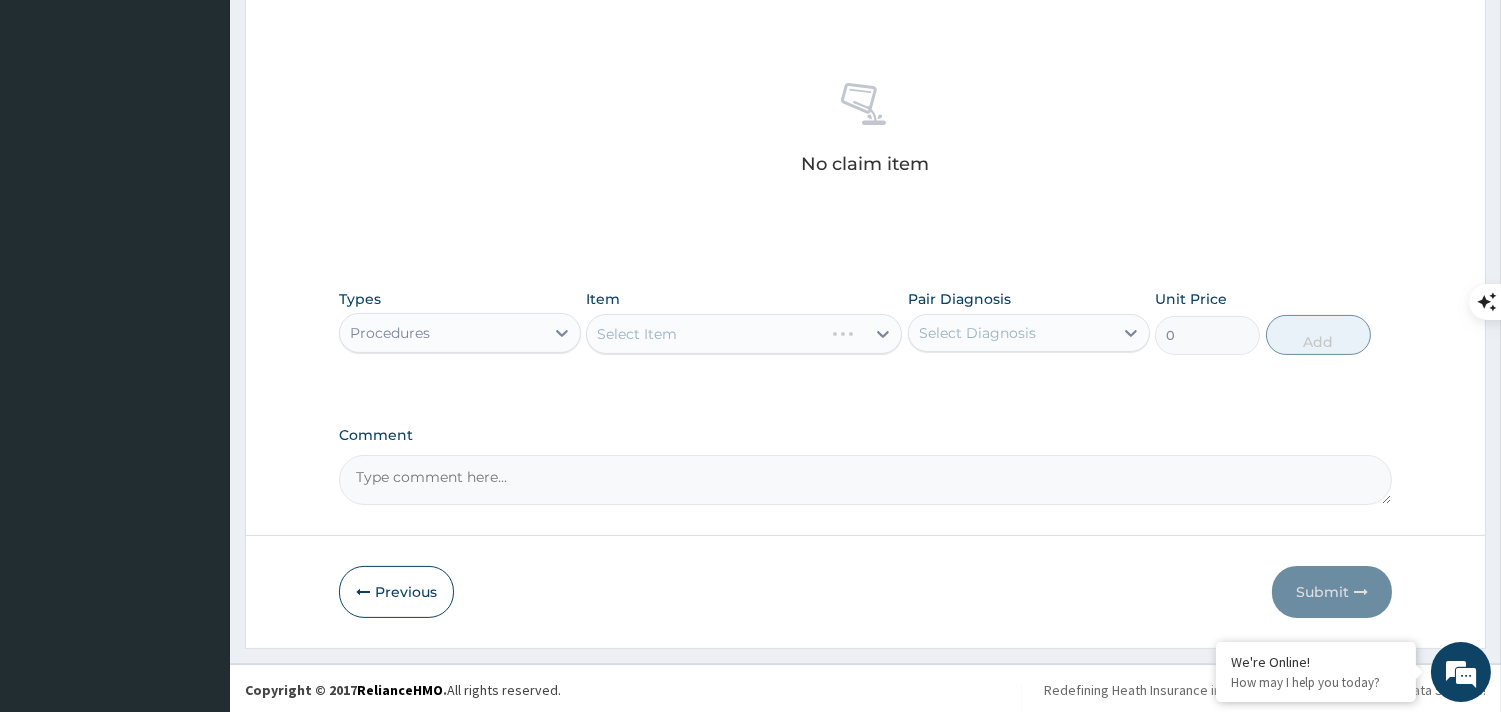 scroll, scrollTop: 745, scrollLeft: 0, axis: vertical 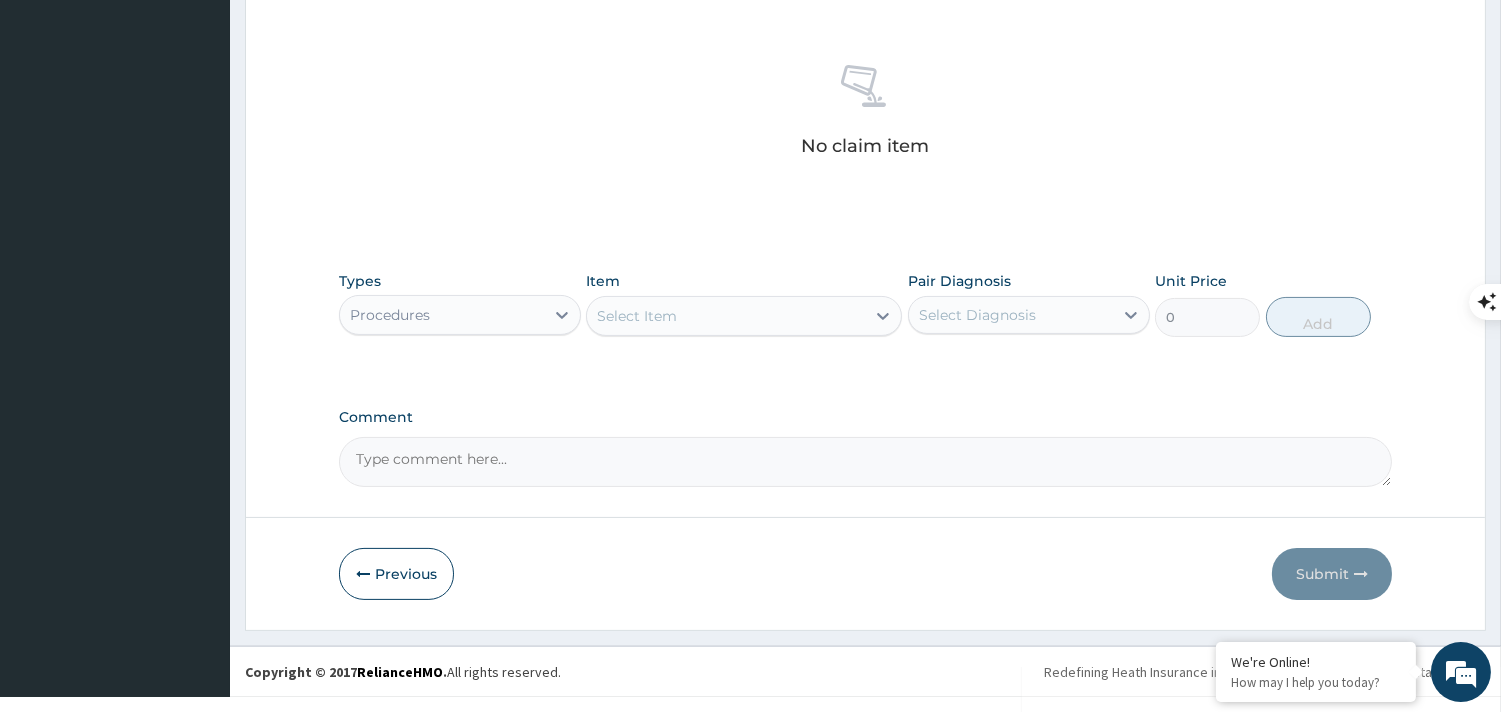 click on "Select Item" at bounding box center [637, 316] 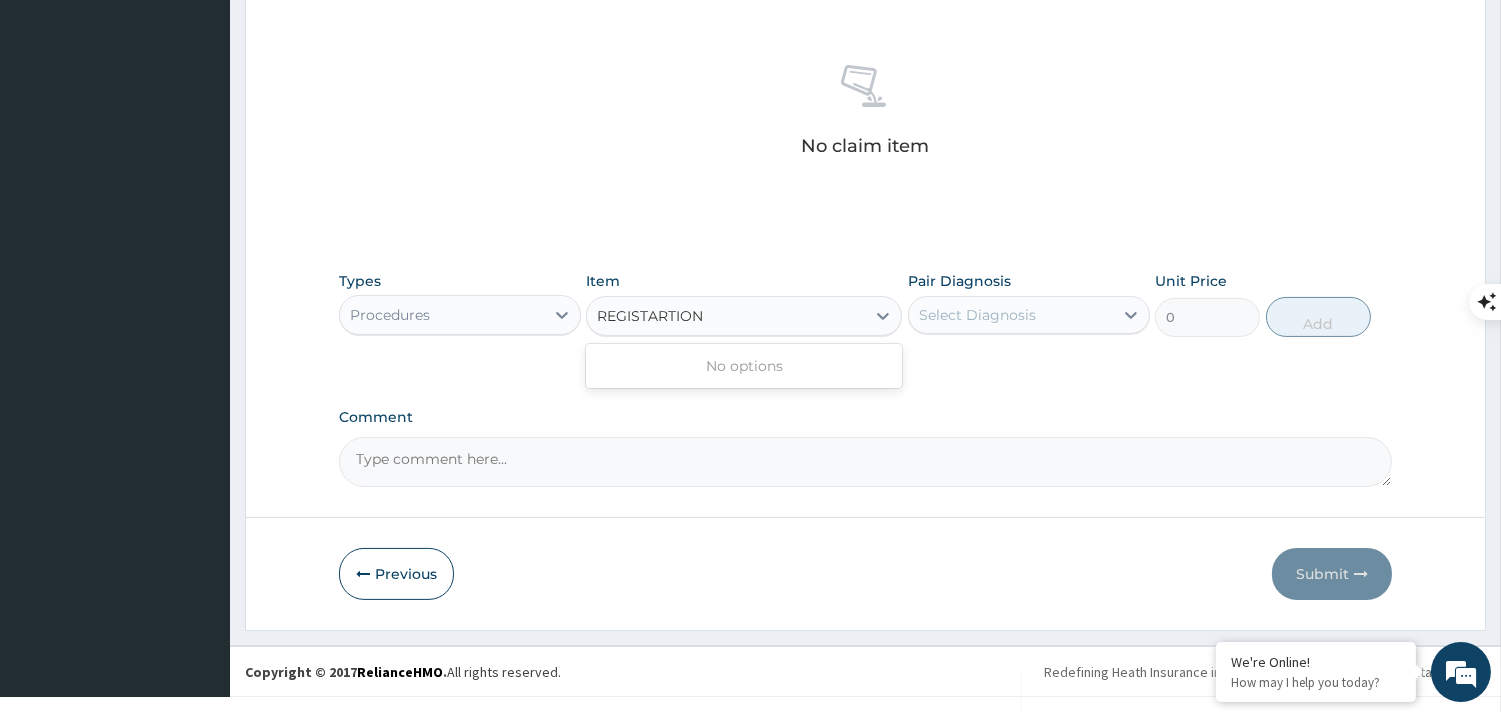 click on "REGISTARTION" at bounding box center [651, 316] 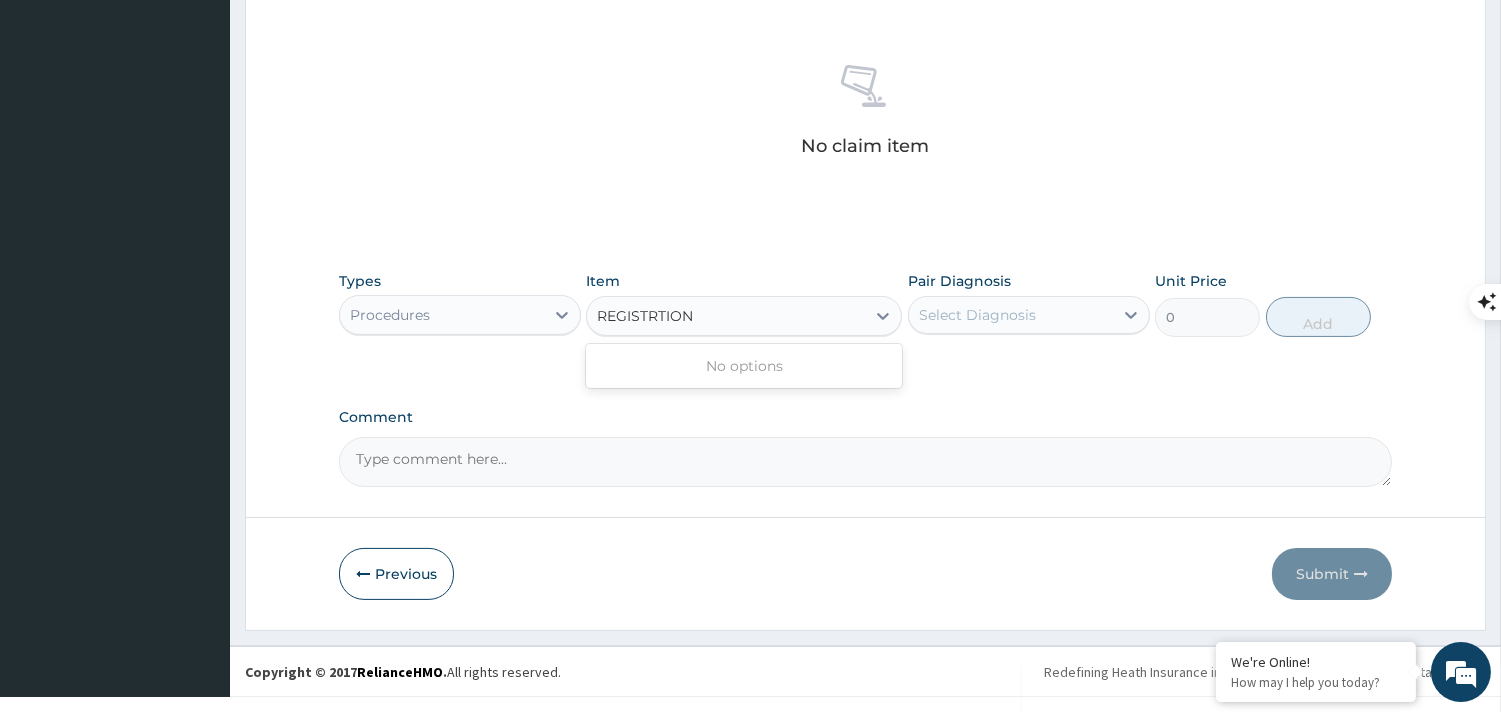 type on "REGISTRATION" 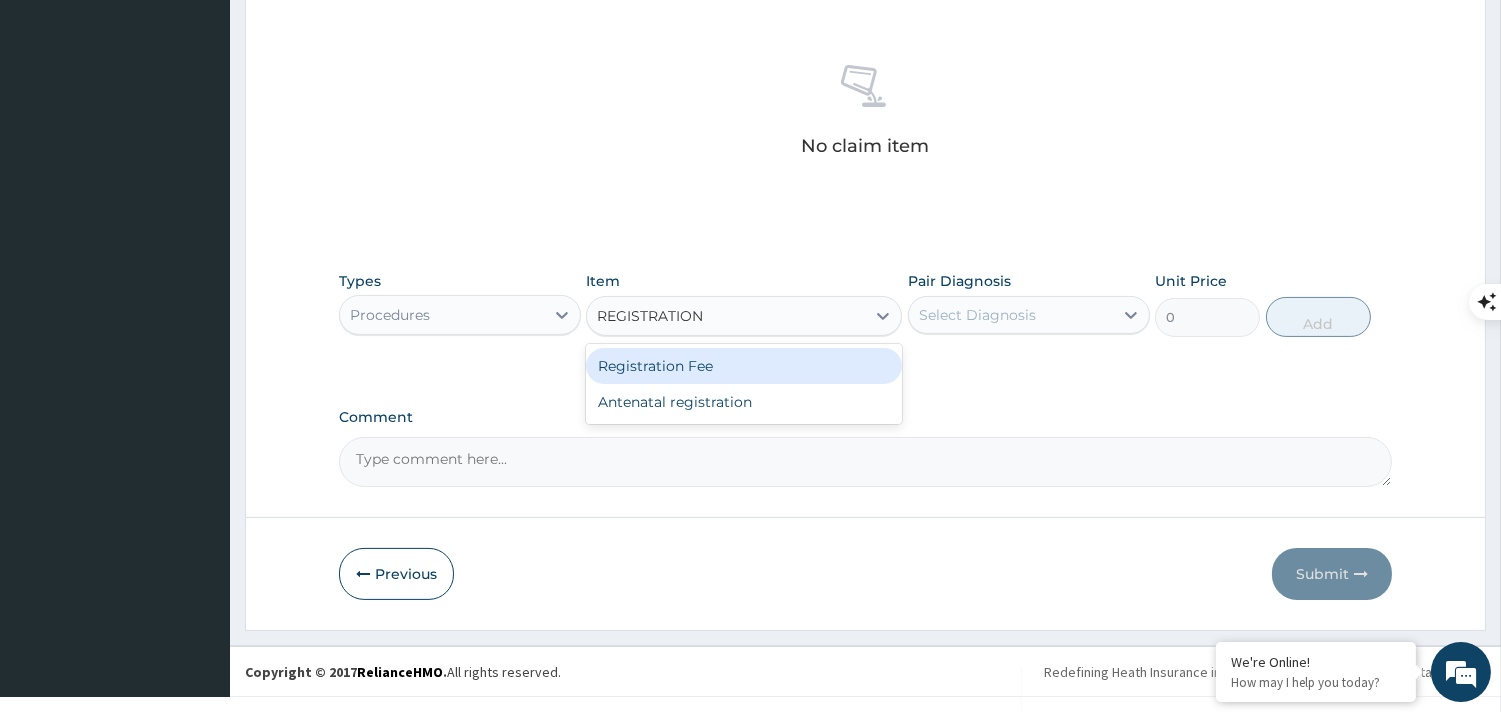 click on "Registration Fee" at bounding box center [744, 366] 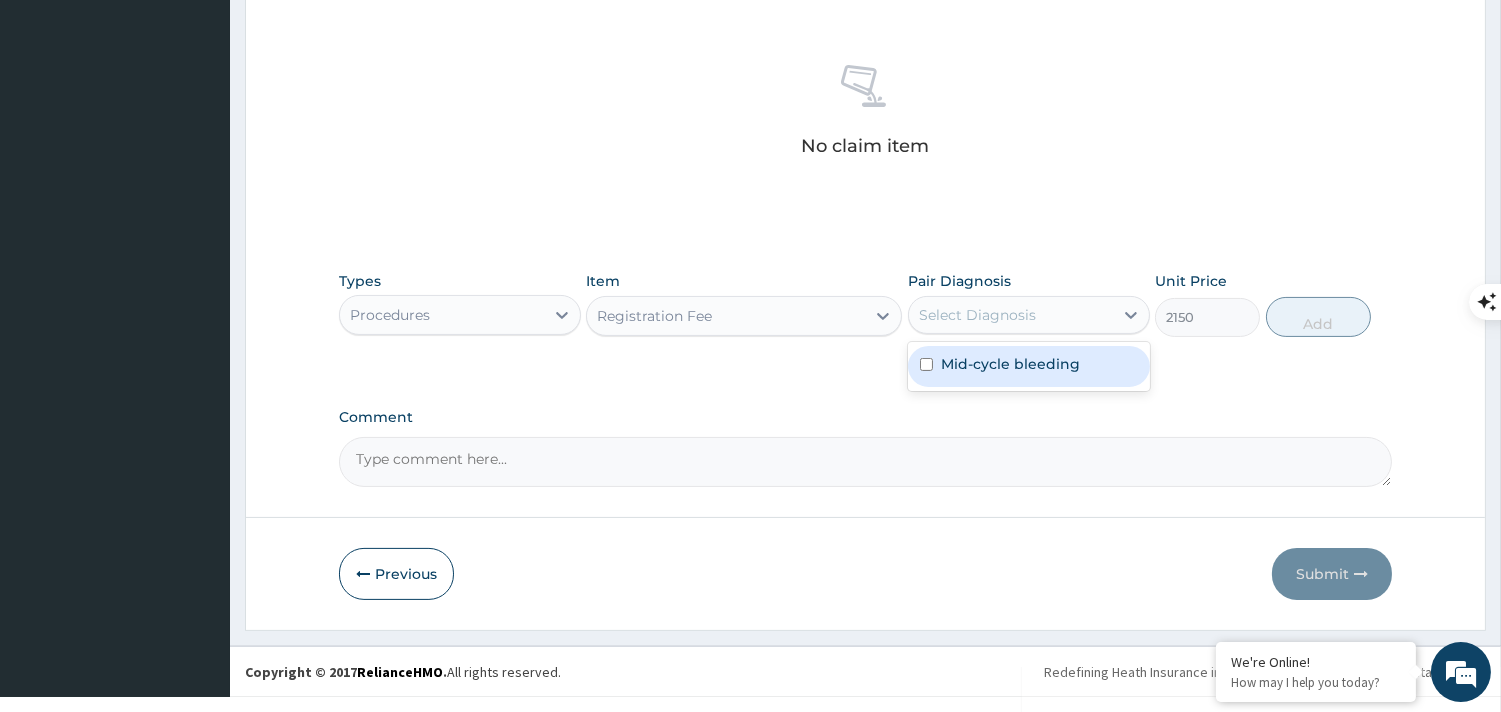 click on "Select Diagnosis" at bounding box center (977, 315) 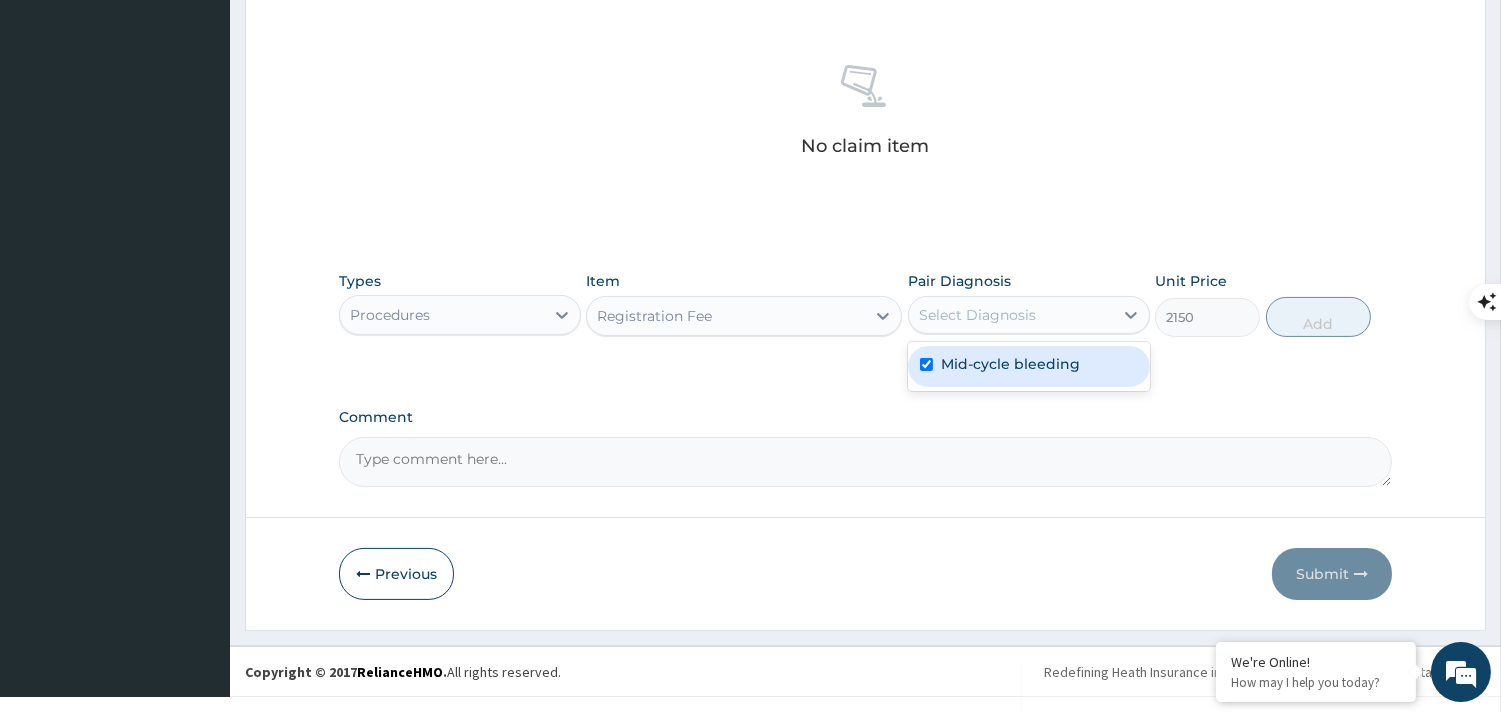 checkbox on "true" 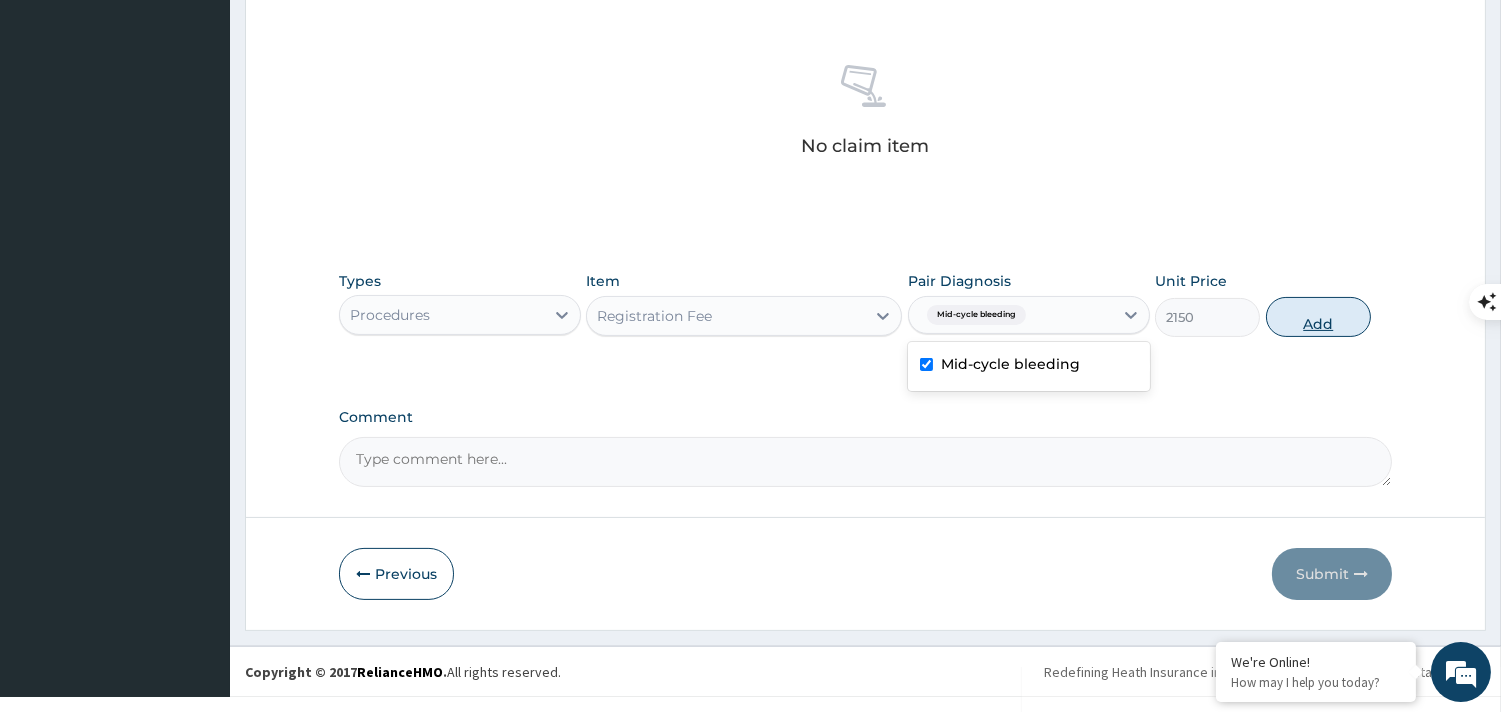click on "Add" at bounding box center [1318, 317] 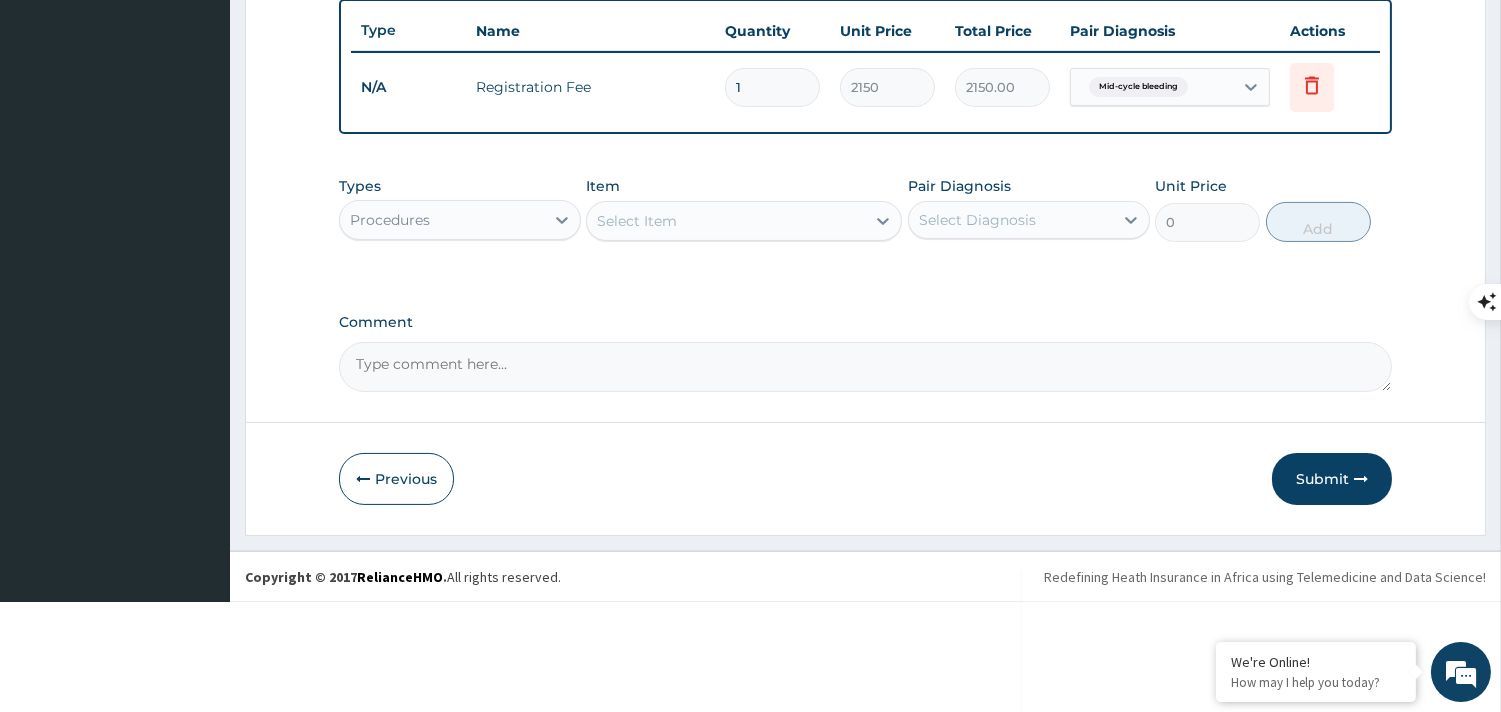 scroll, scrollTop: 653, scrollLeft: 0, axis: vertical 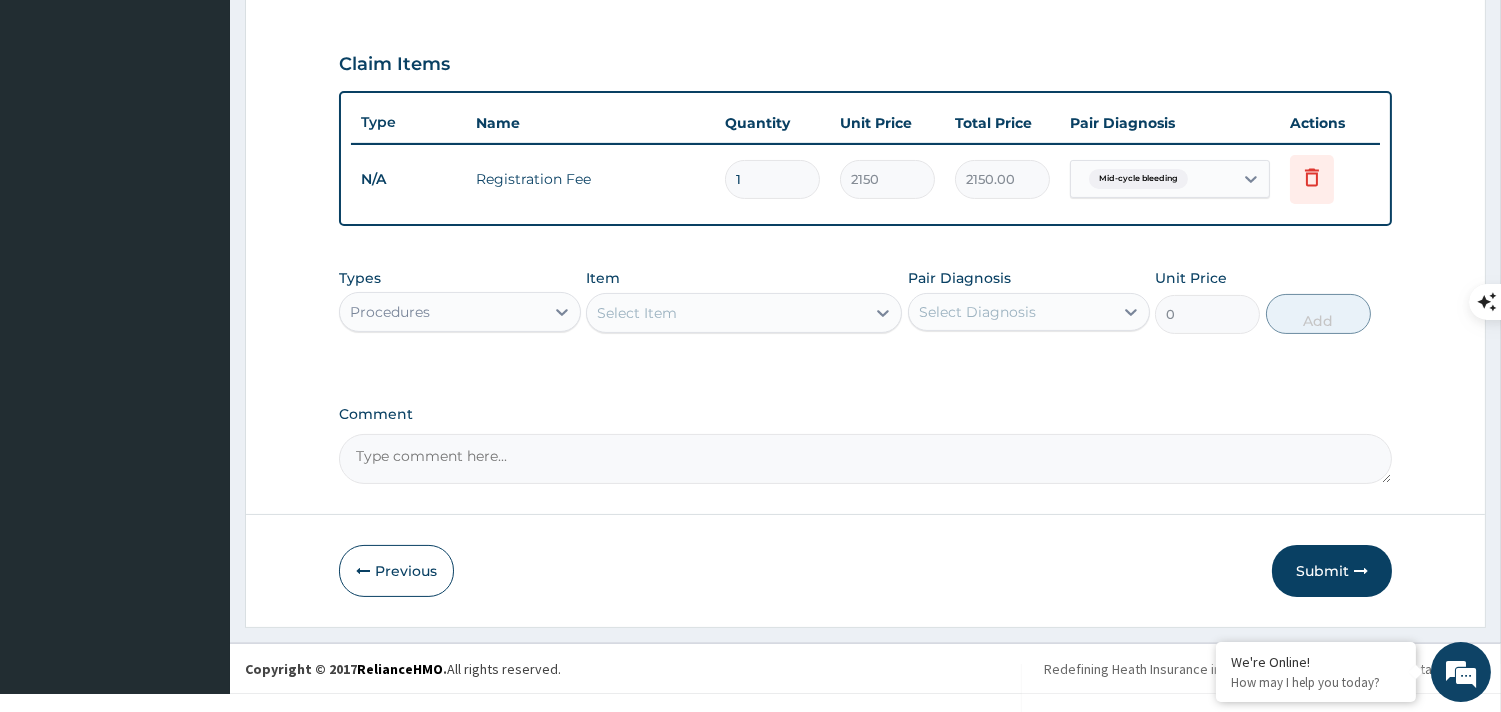 click on "Select Item" at bounding box center (637, 313) 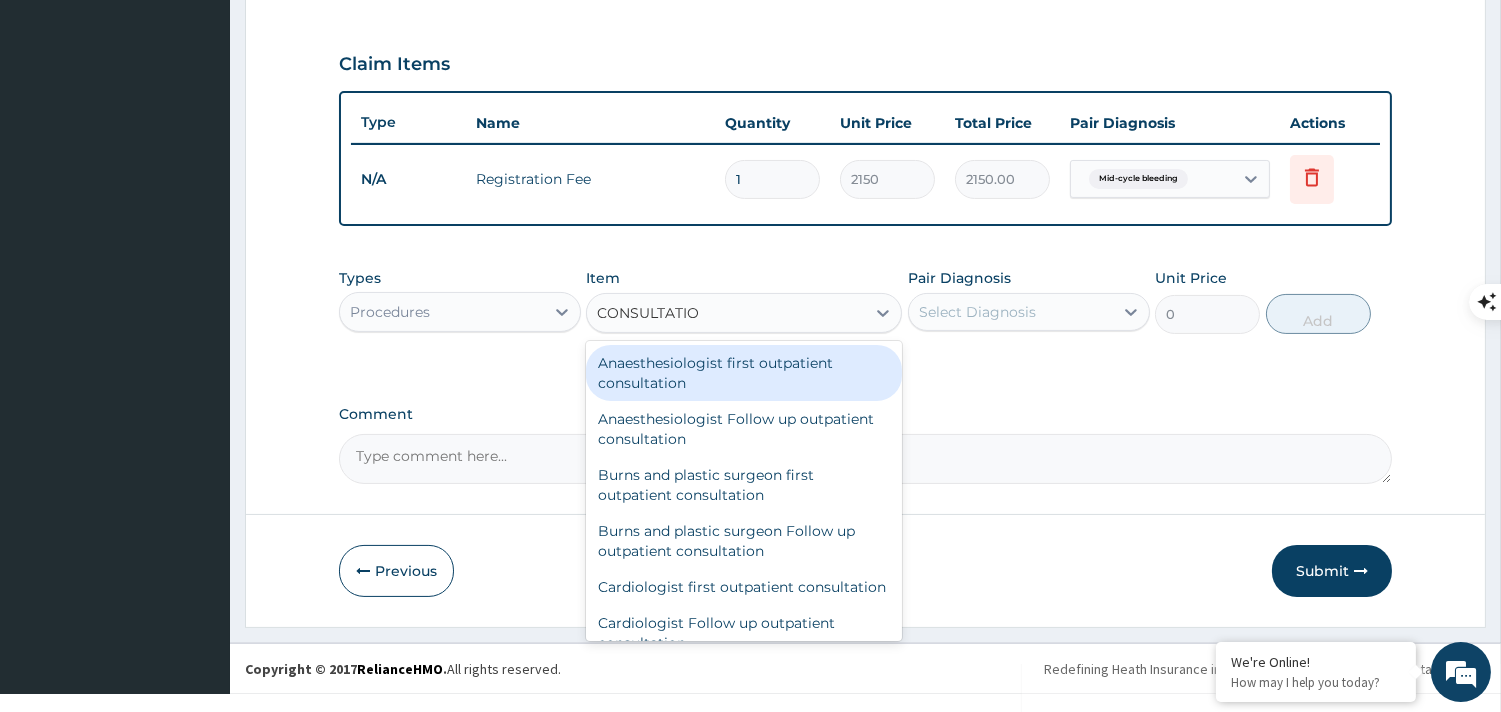 type on "CONSULTATION" 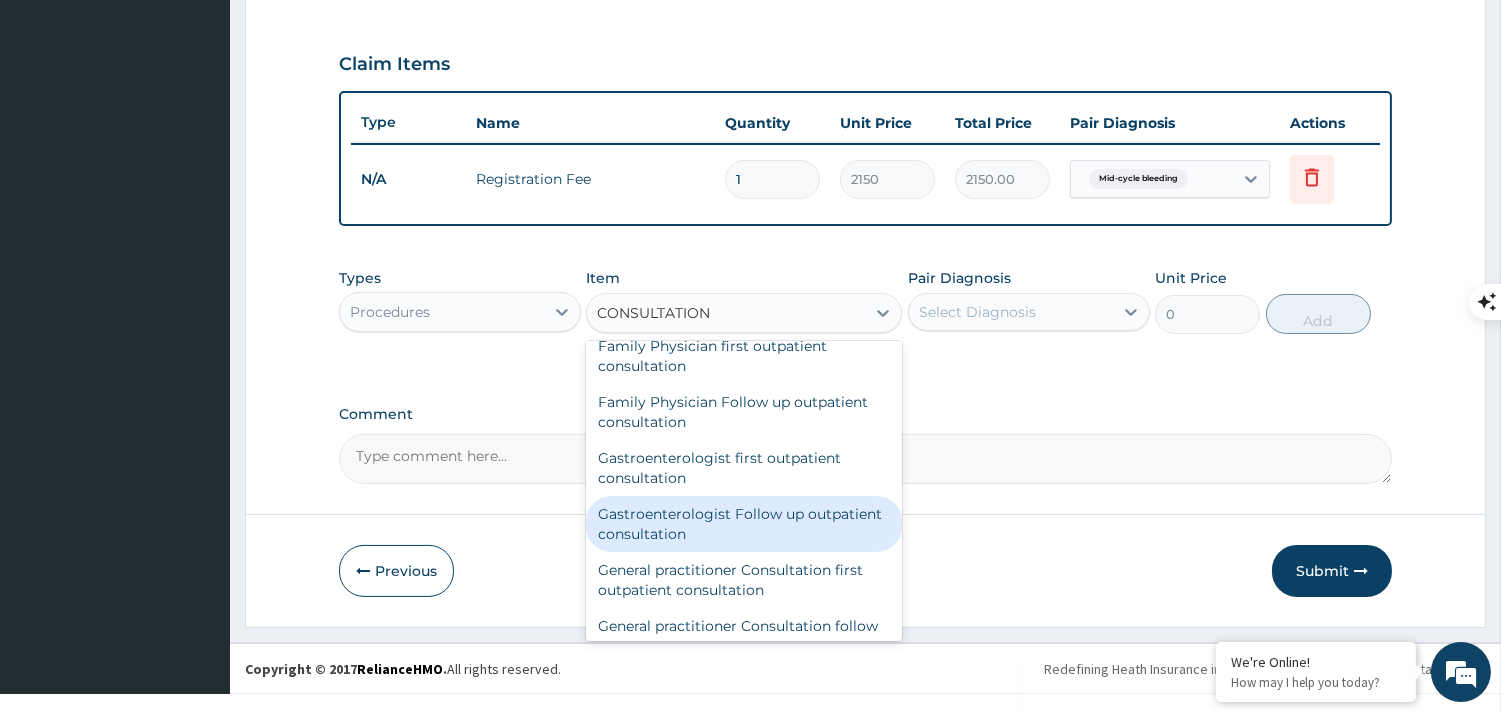 scroll, scrollTop: 888, scrollLeft: 0, axis: vertical 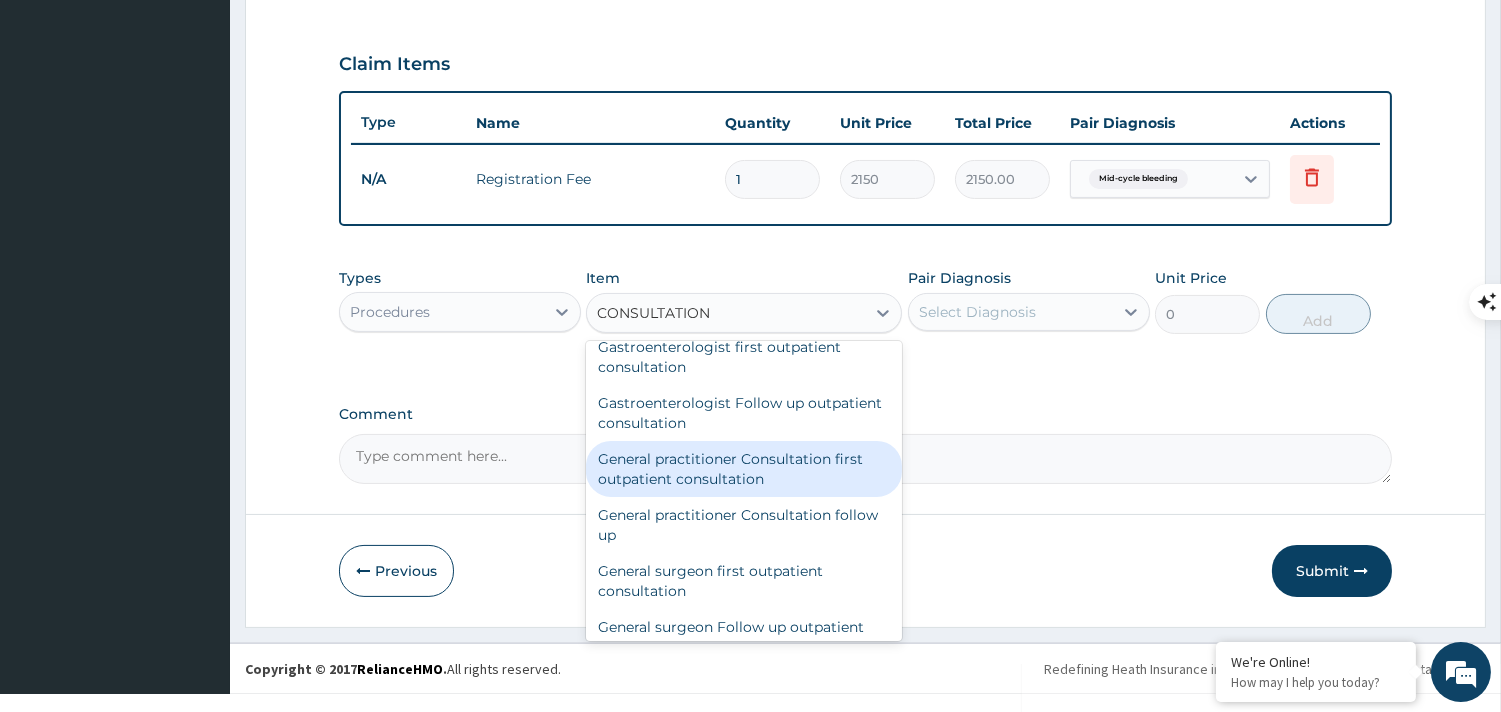 click on "General practitioner Consultation first outpatient consultation" at bounding box center (744, 469) 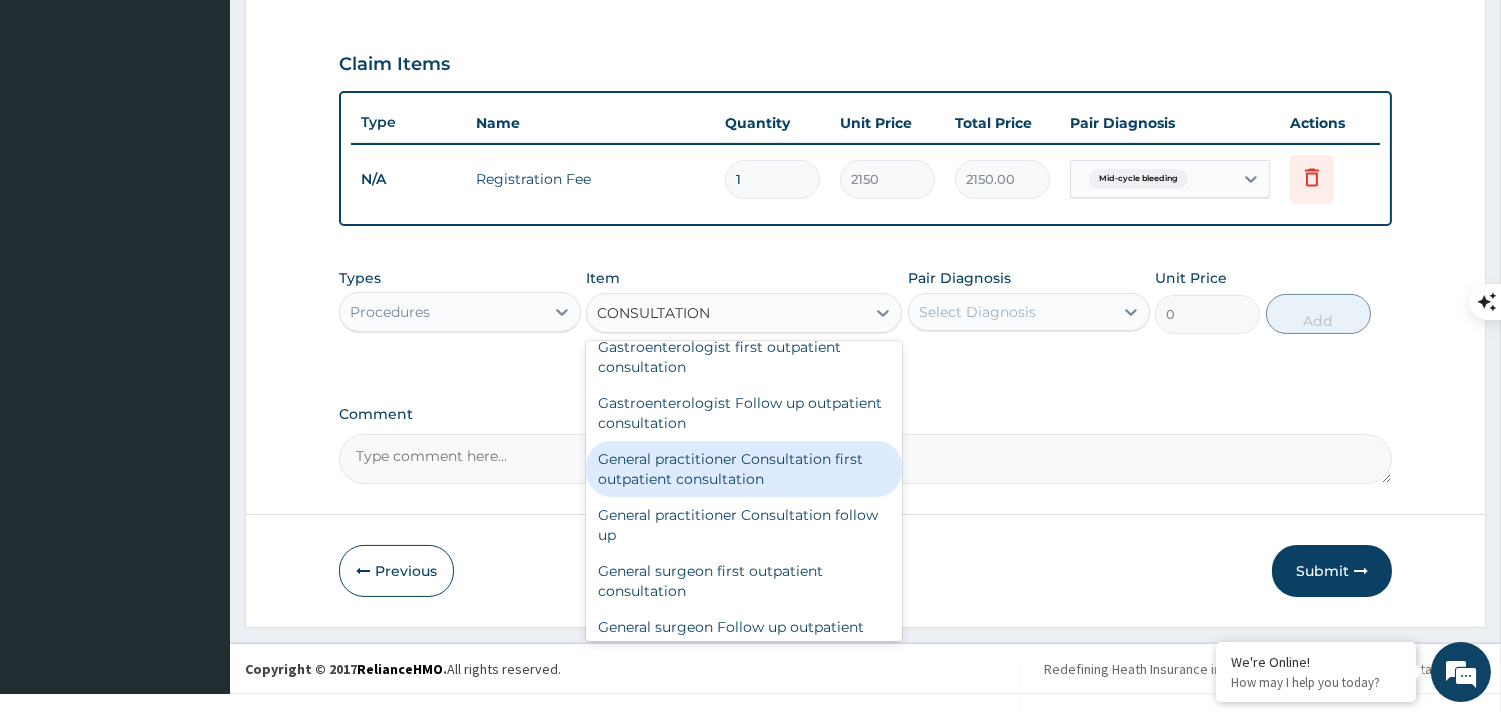 type 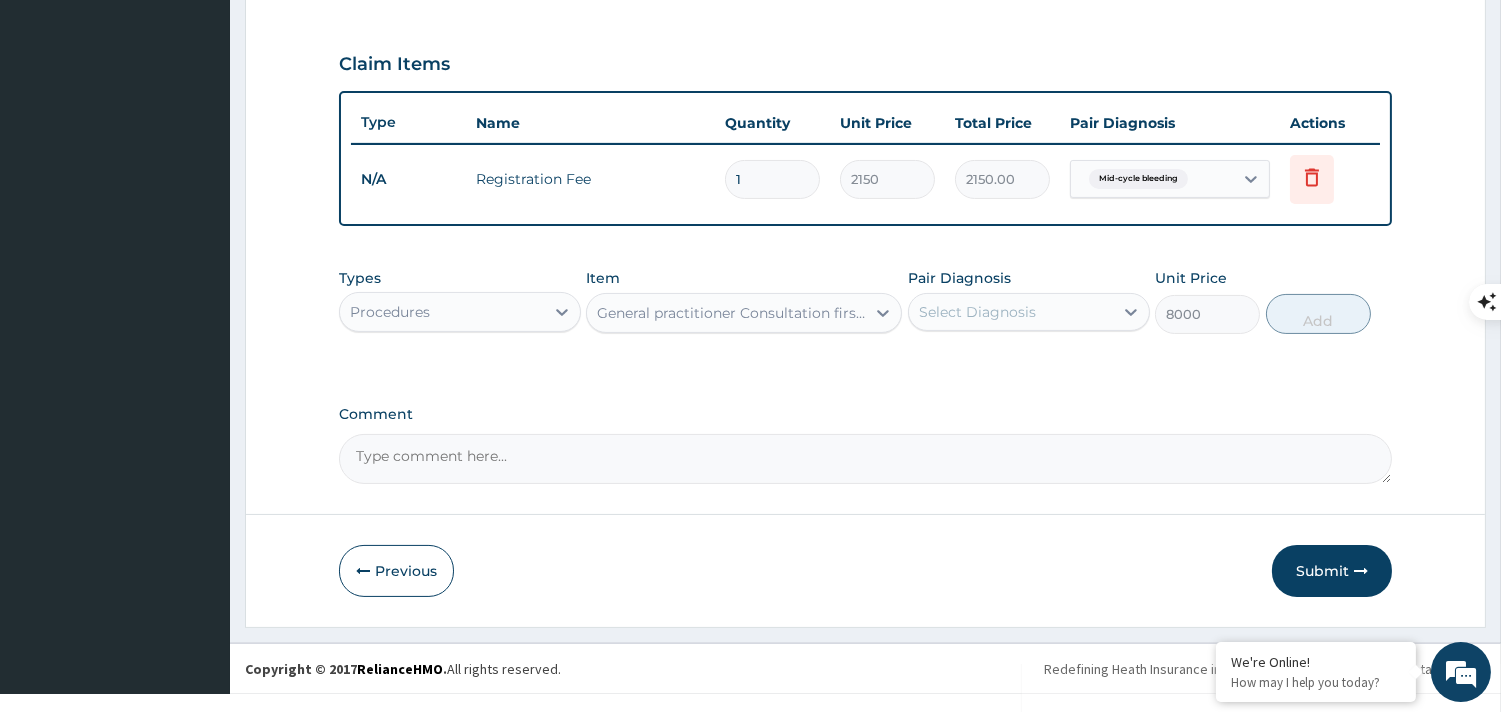 click on "Select Diagnosis" at bounding box center [977, 312] 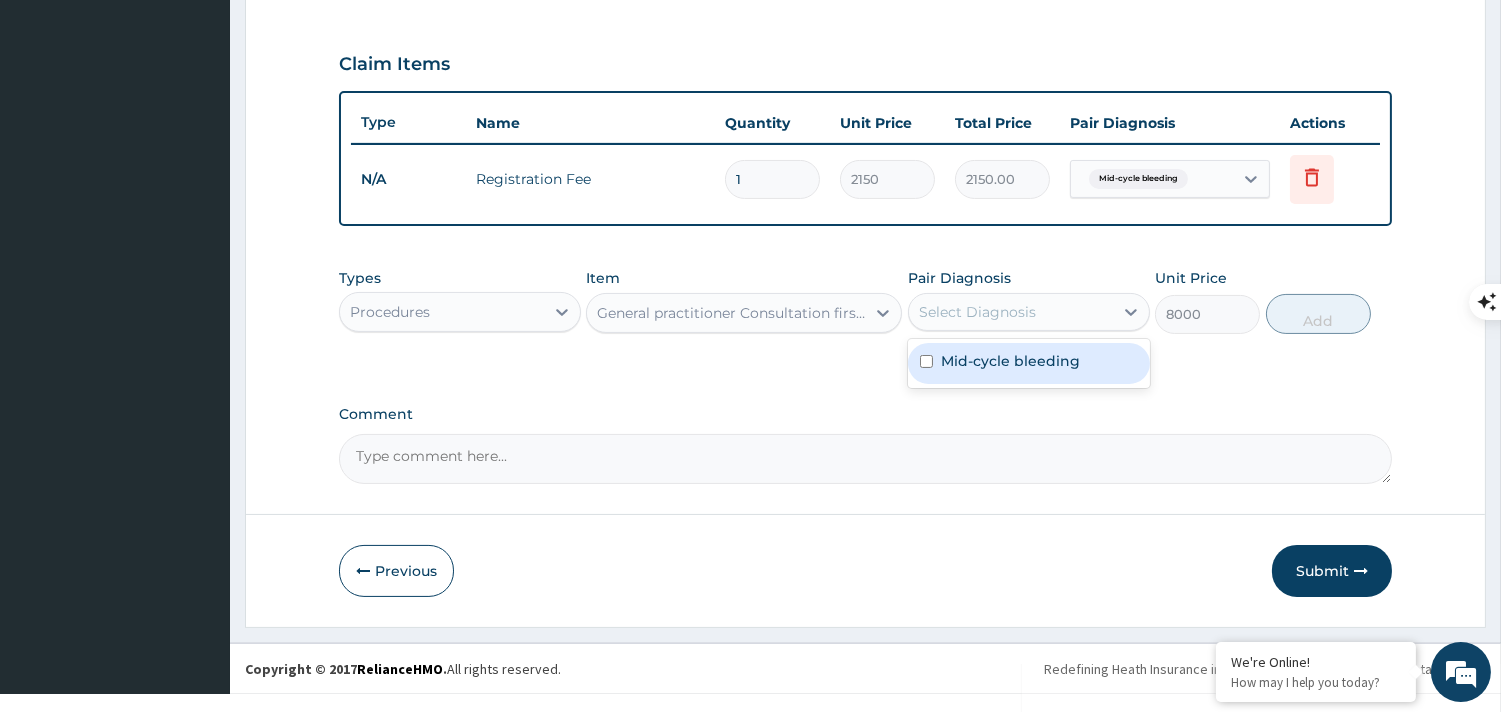 click on "Mid-cycle bleeding" at bounding box center (1010, 361) 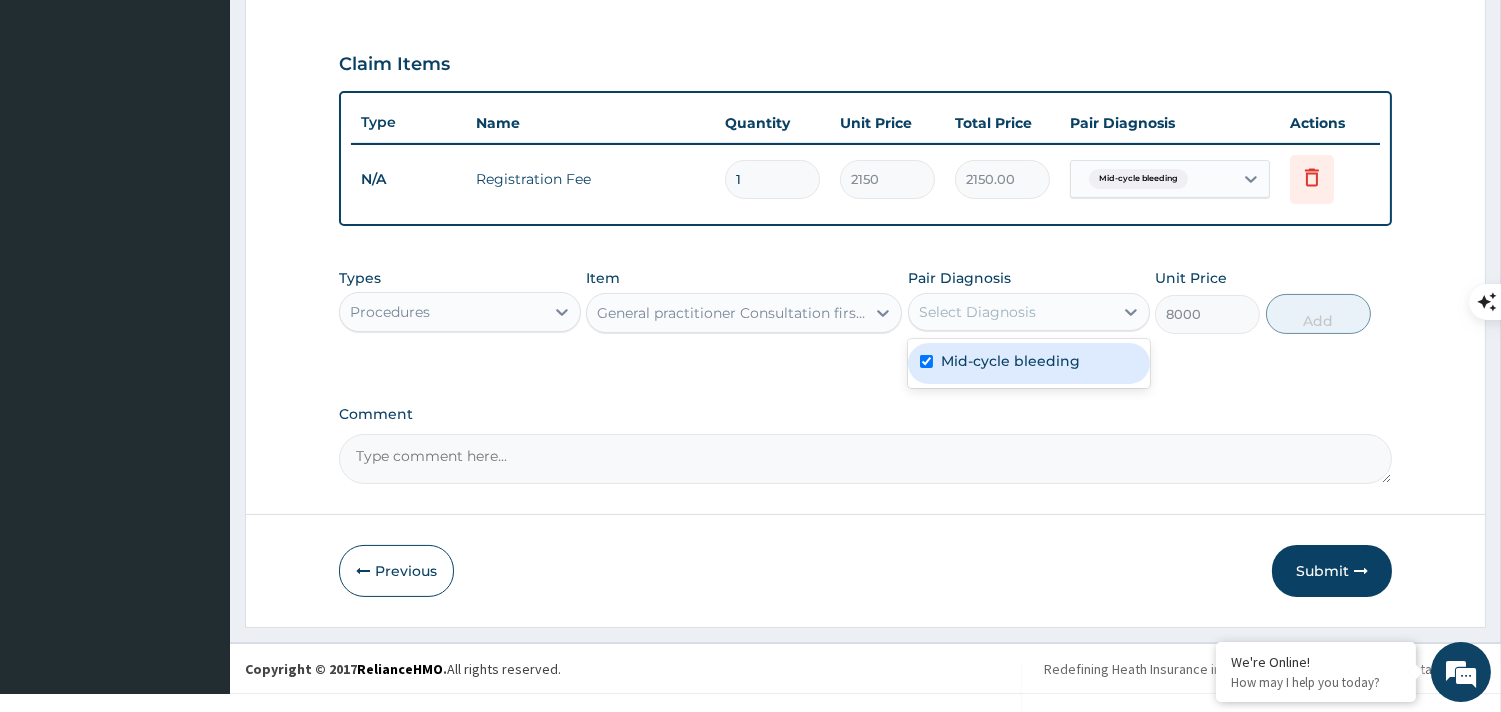 checkbox on "true" 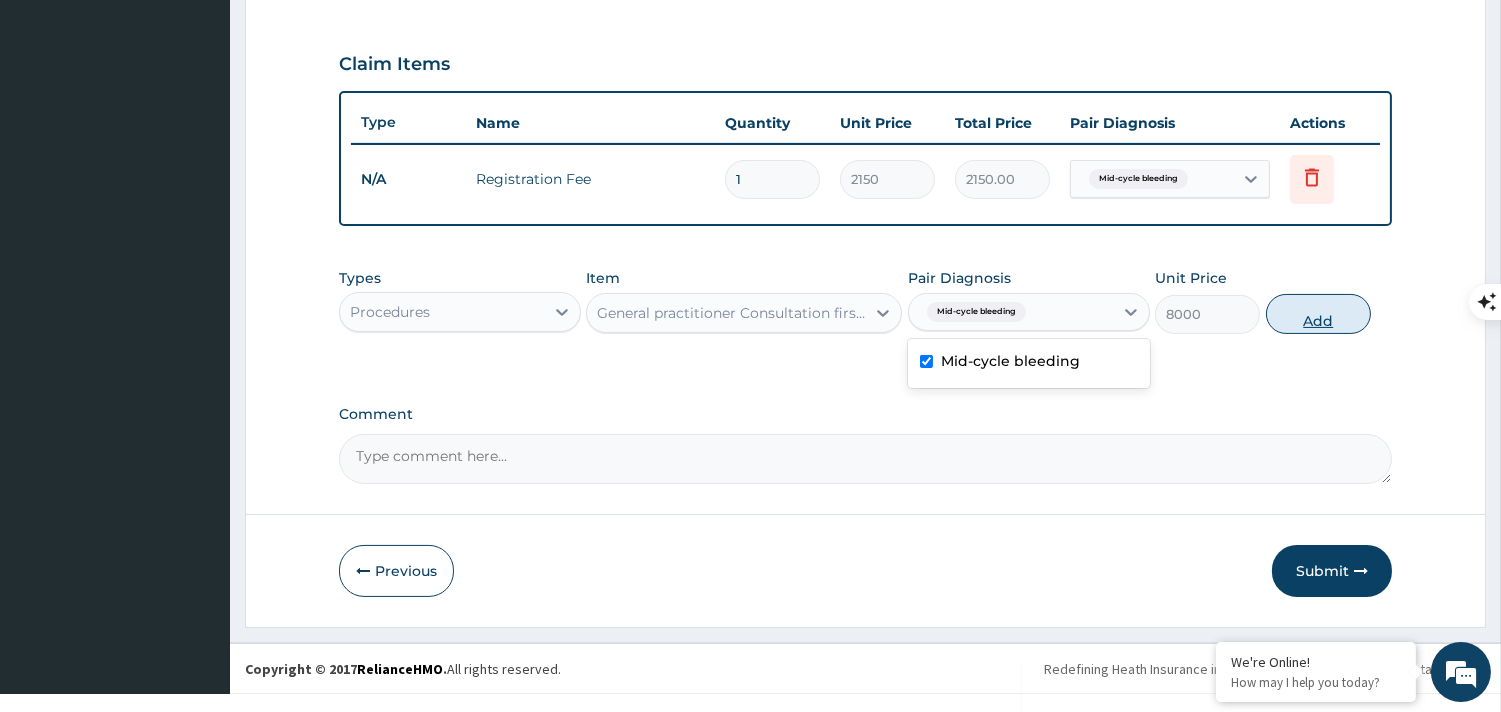 click on "Add" at bounding box center (1318, 314) 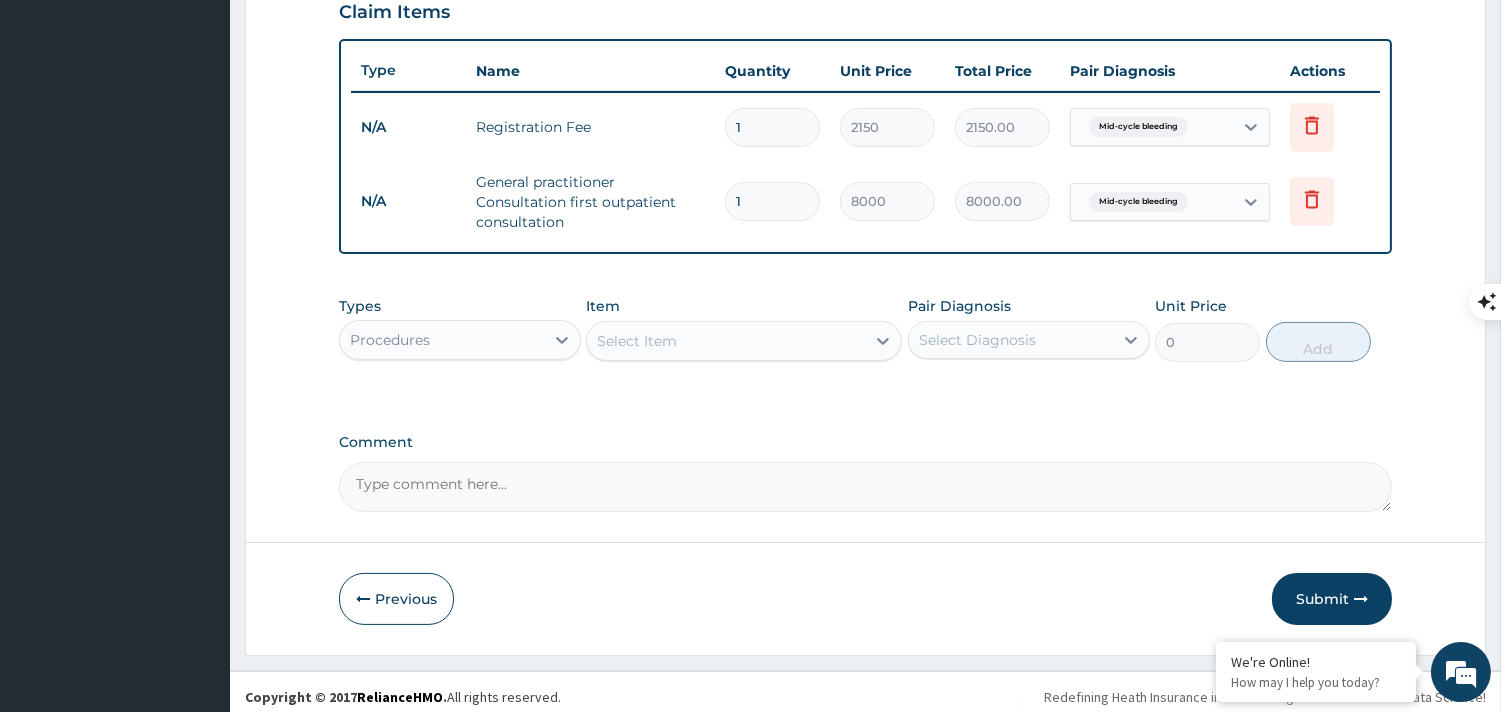 scroll, scrollTop: 733, scrollLeft: 0, axis: vertical 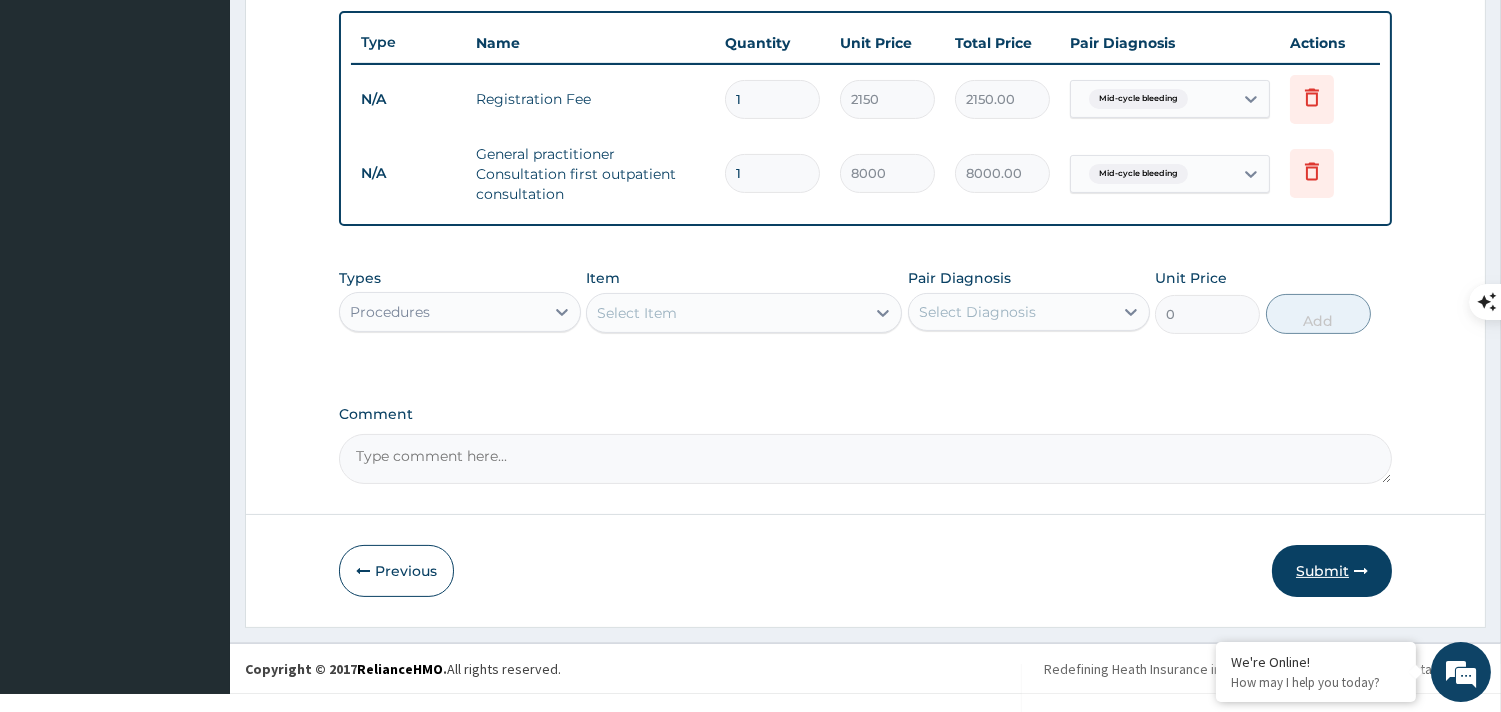 click on "Submit" at bounding box center [1332, 571] 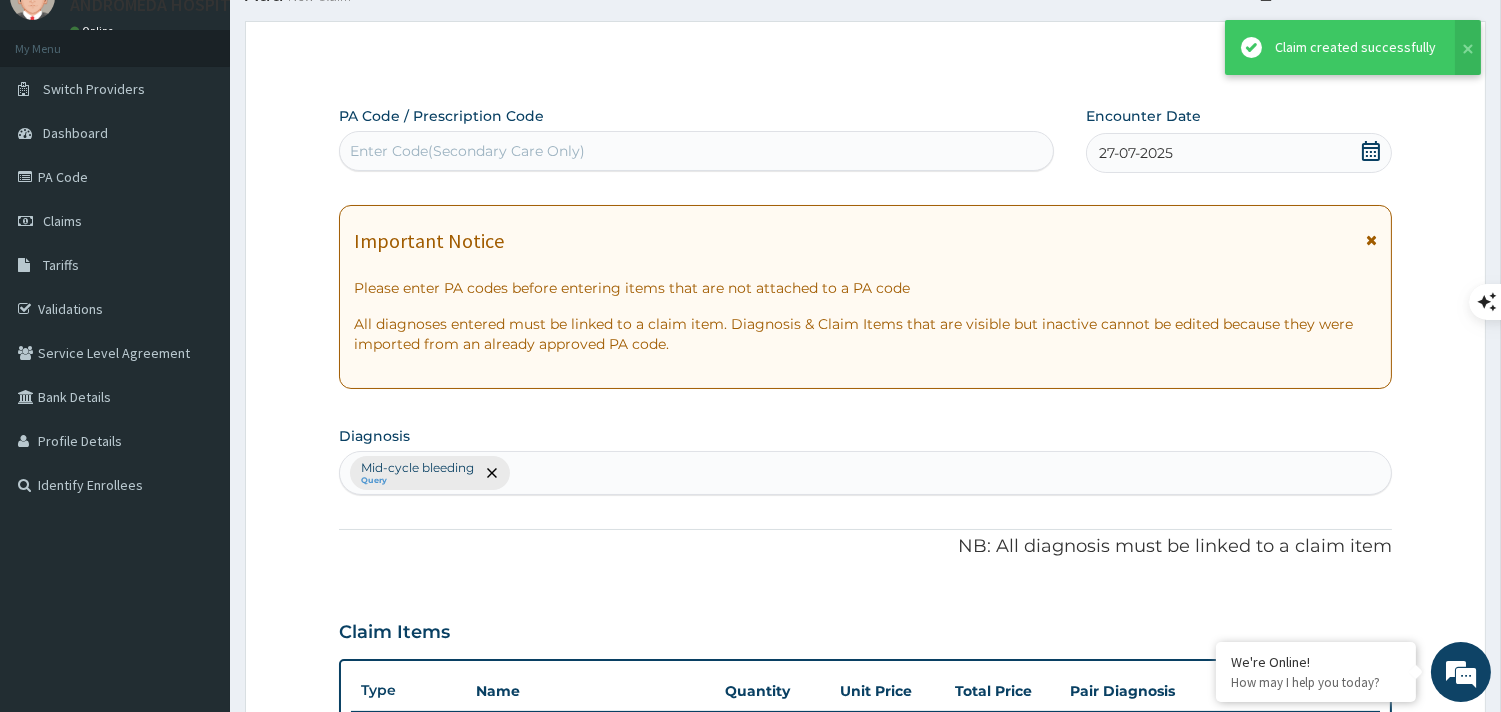 scroll, scrollTop: 733, scrollLeft: 0, axis: vertical 